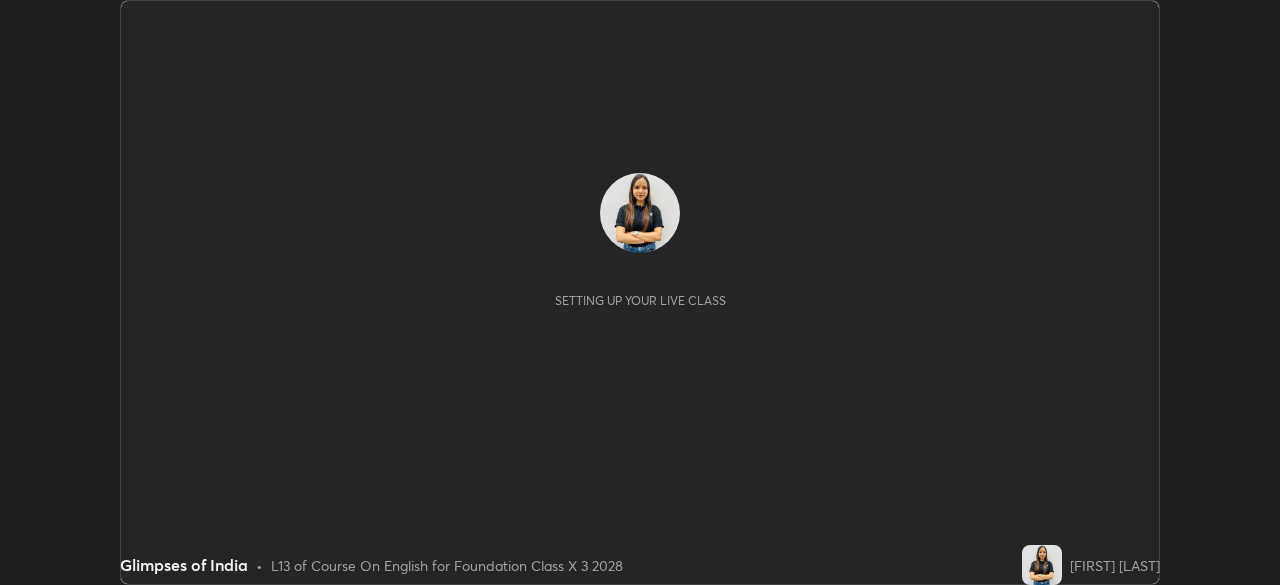 scroll, scrollTop: 0, scrollLeft: 0, axis: both 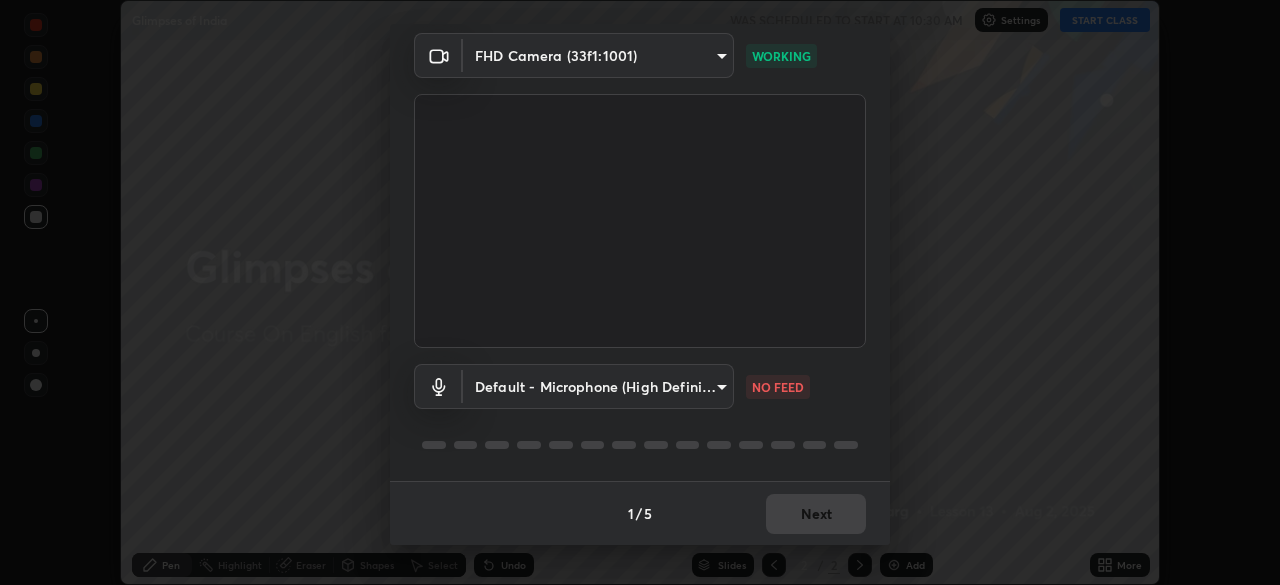 click on "1 / 5 Next" at bounding box center (640, 513) 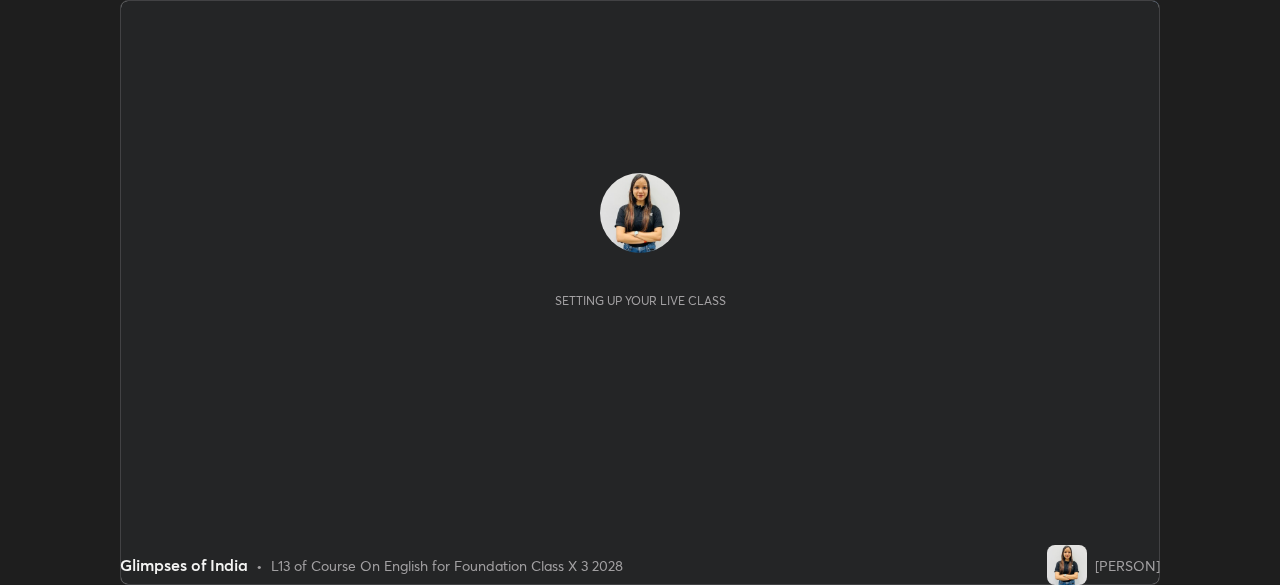 scroll, scrollTop: 0, scrollLeft: 0, axis: both 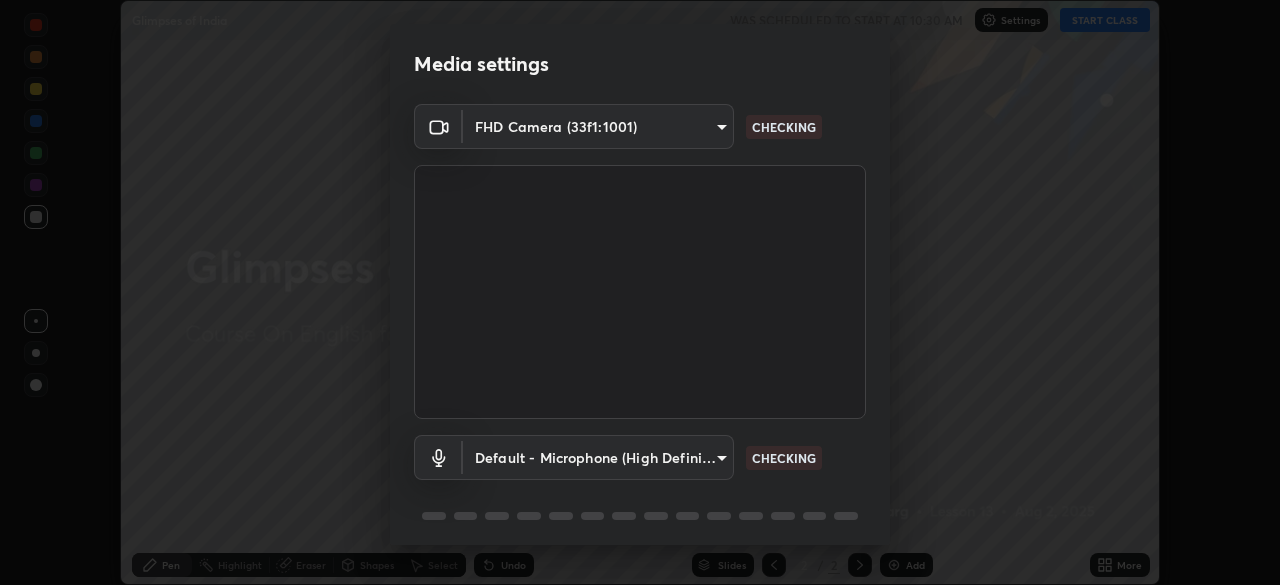 click on "Media settings FHD Camera (33f1:1001) ba13e312339ef8477216ddedc35df2f043033d031c8e6632ccfddaecbc9a7b0e CHECKING Default - Microphone (High Definition Audio Device) default CHECKING 1 / 5 Next" at bounding box center (640, 292) 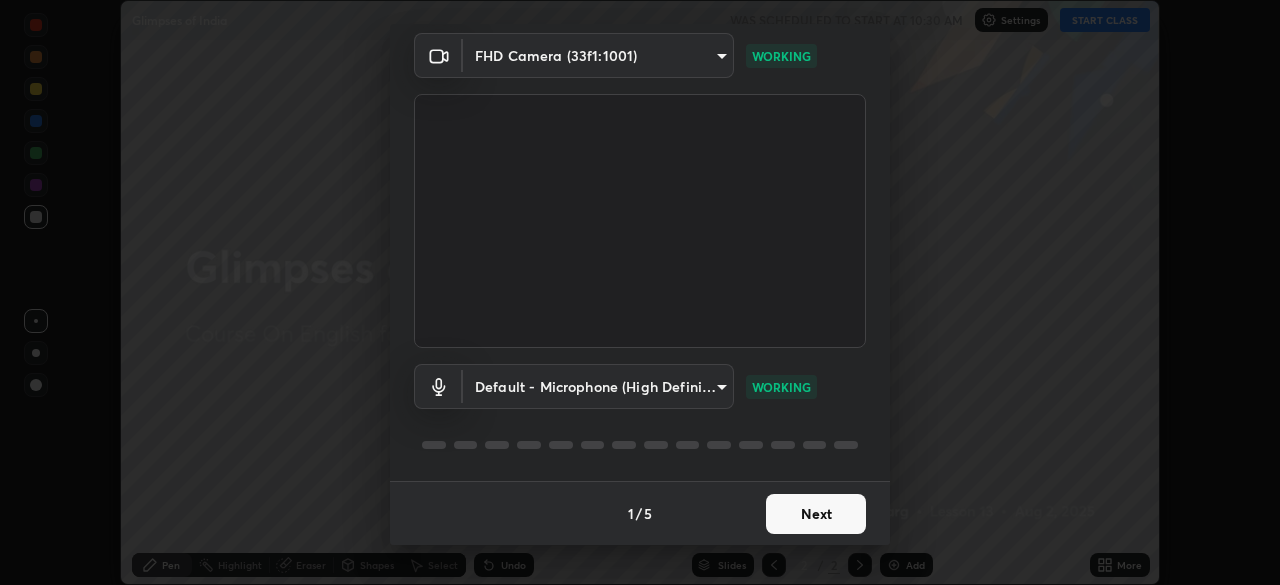 click on "Next" at bounding box center (816, 514) 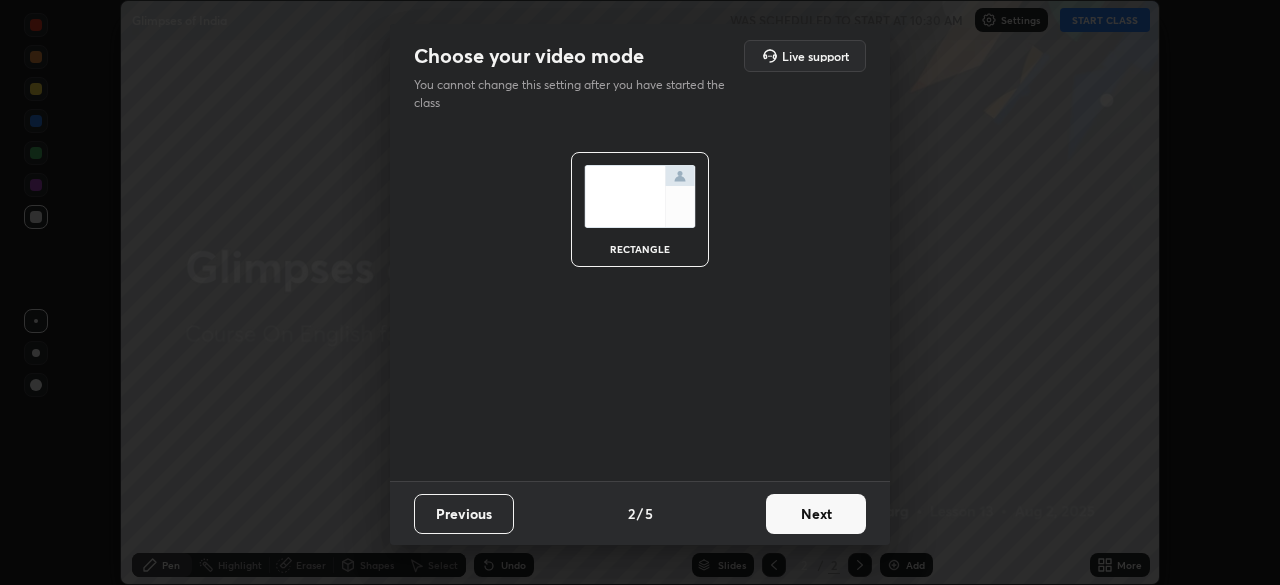 scroll, scrollTop: 0, scrollLeft: 0, axis: both 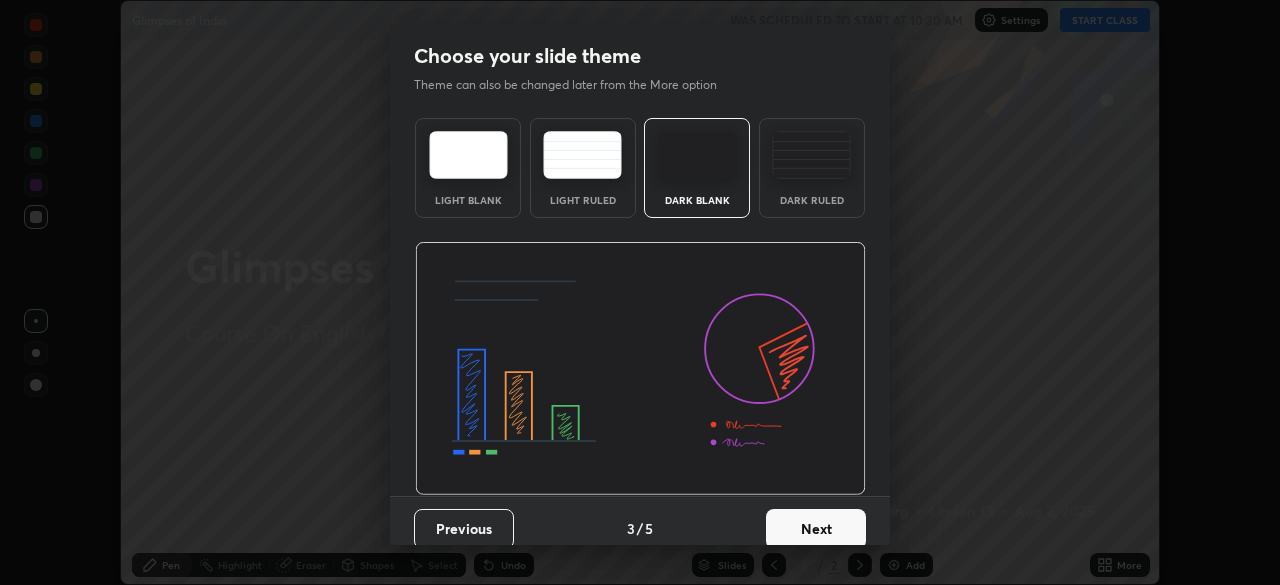 click on "Next" at bounding box center (816, 529) 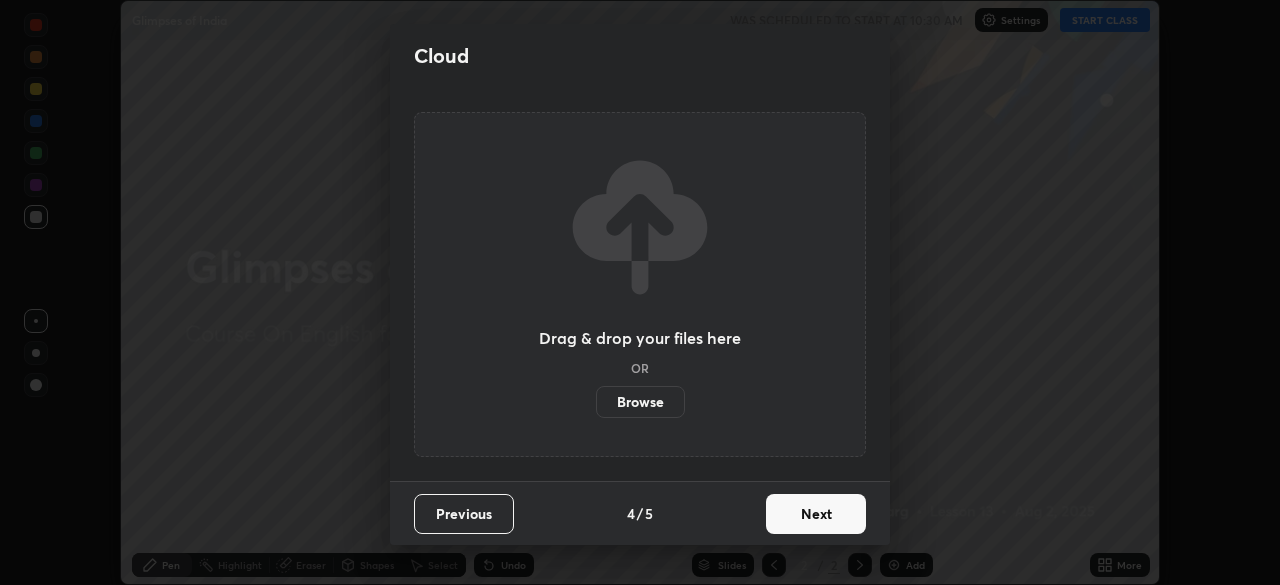 click on "Next" at bounding box center [816, 514] 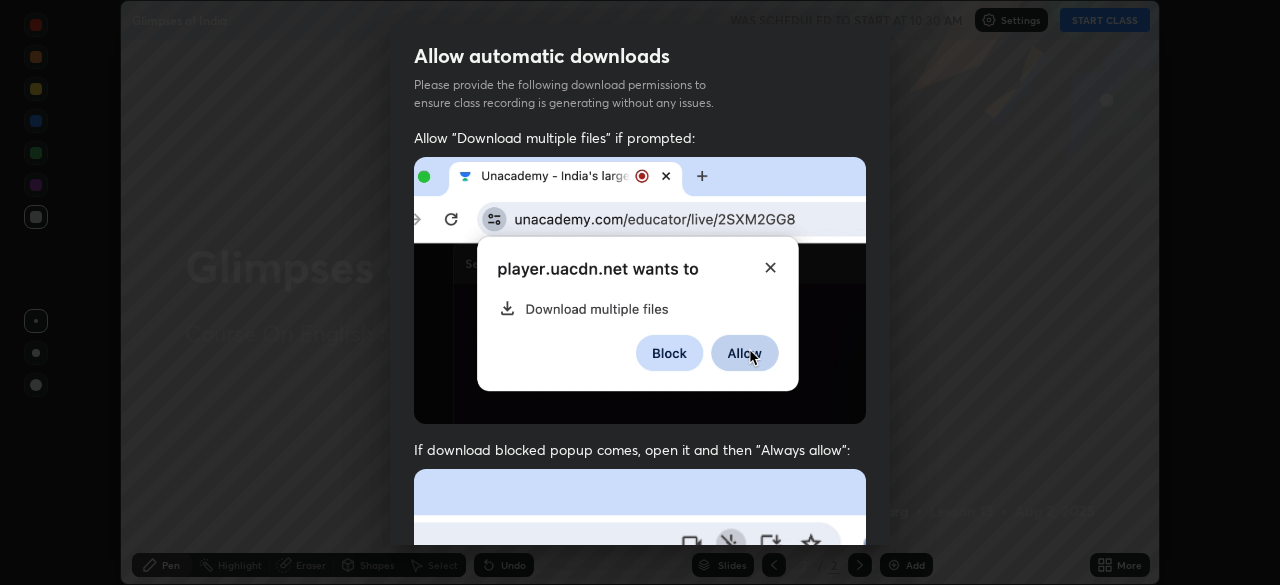 click on "Previous 5 / 5 Done" at bounding box center [640, 1002] 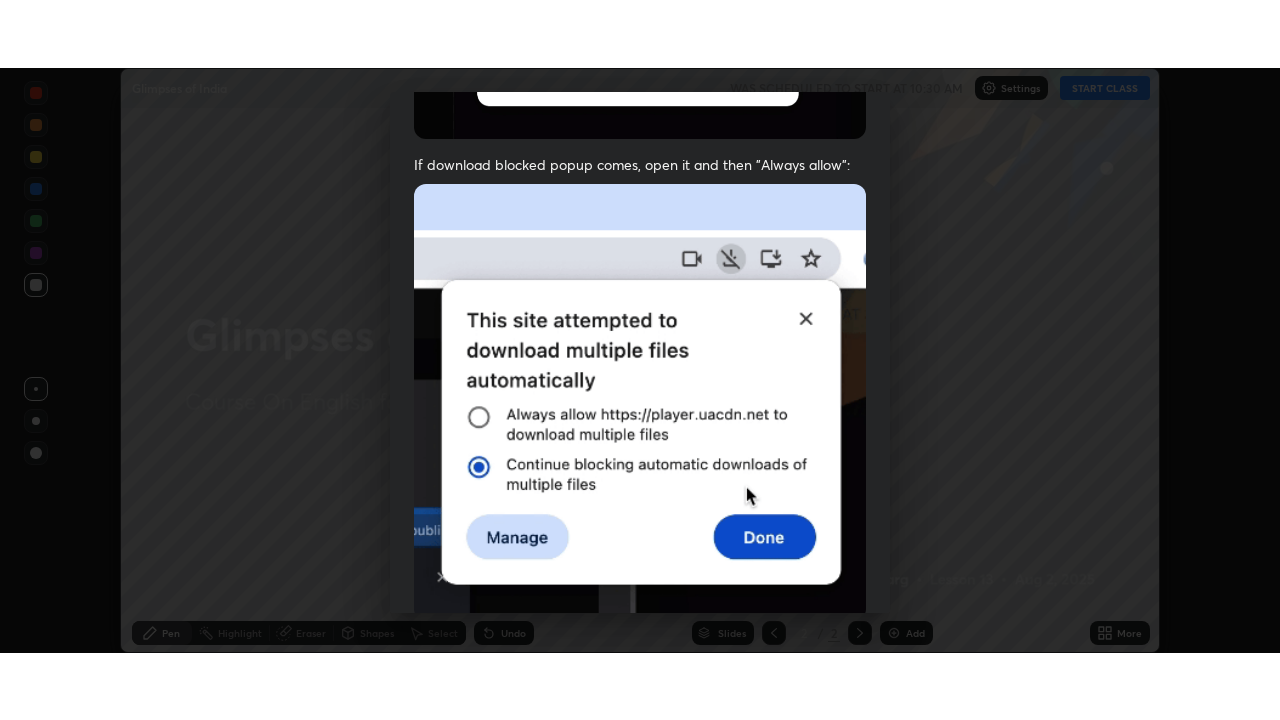 scroll, scrollTop: 479, scrollLeft: 0, axis: vertical 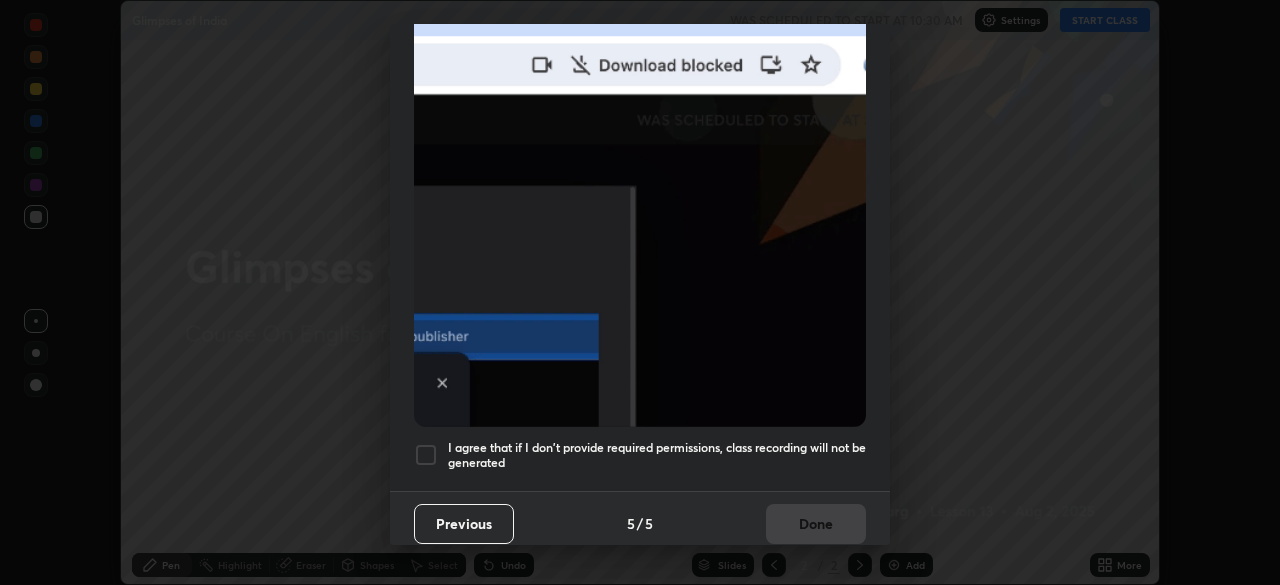 click on "I agree that if I don't provide required permissions, class recording will not be generated" at bounding box center (657, 455) 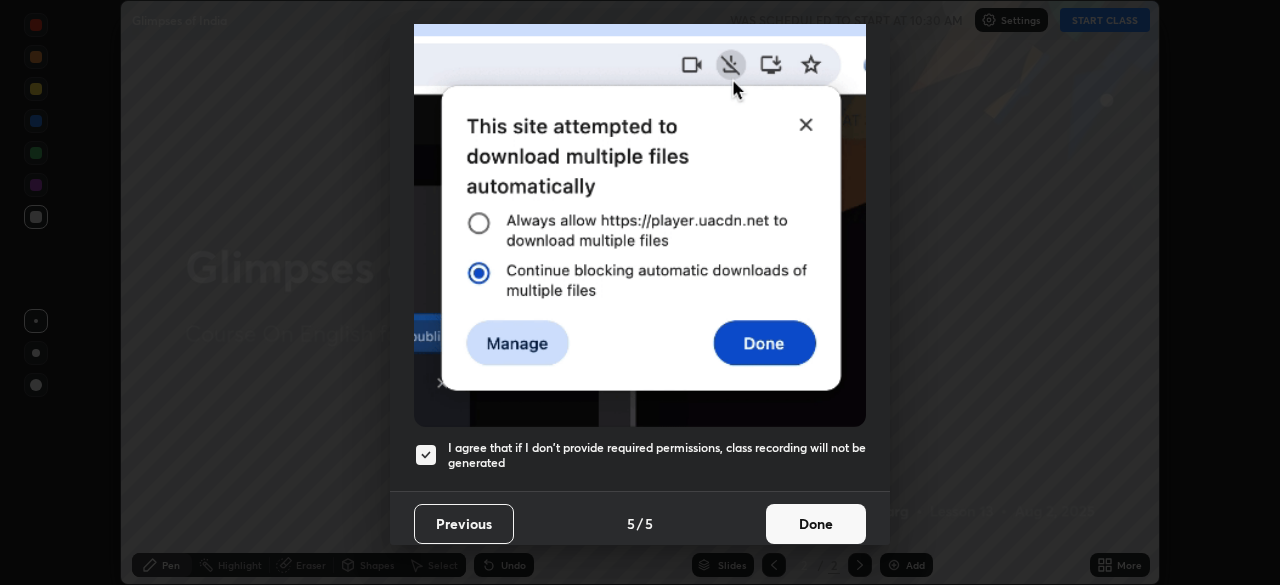 click on "Done" at bounding box center [816, 524] 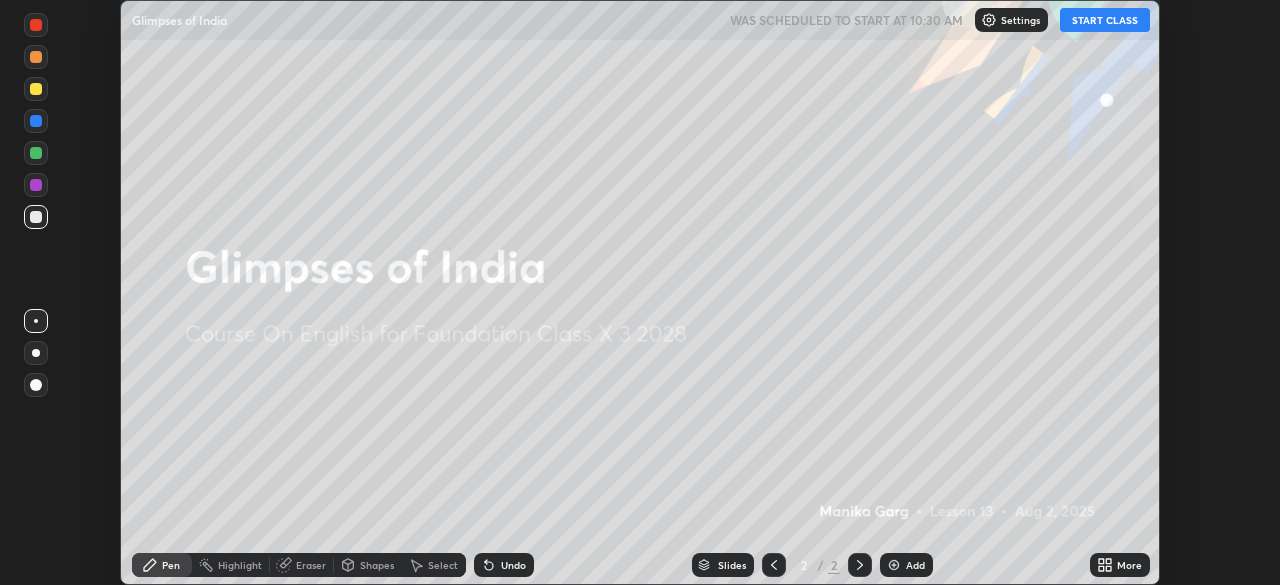 click on "START CLASS" at bounding box center (1105, 20) 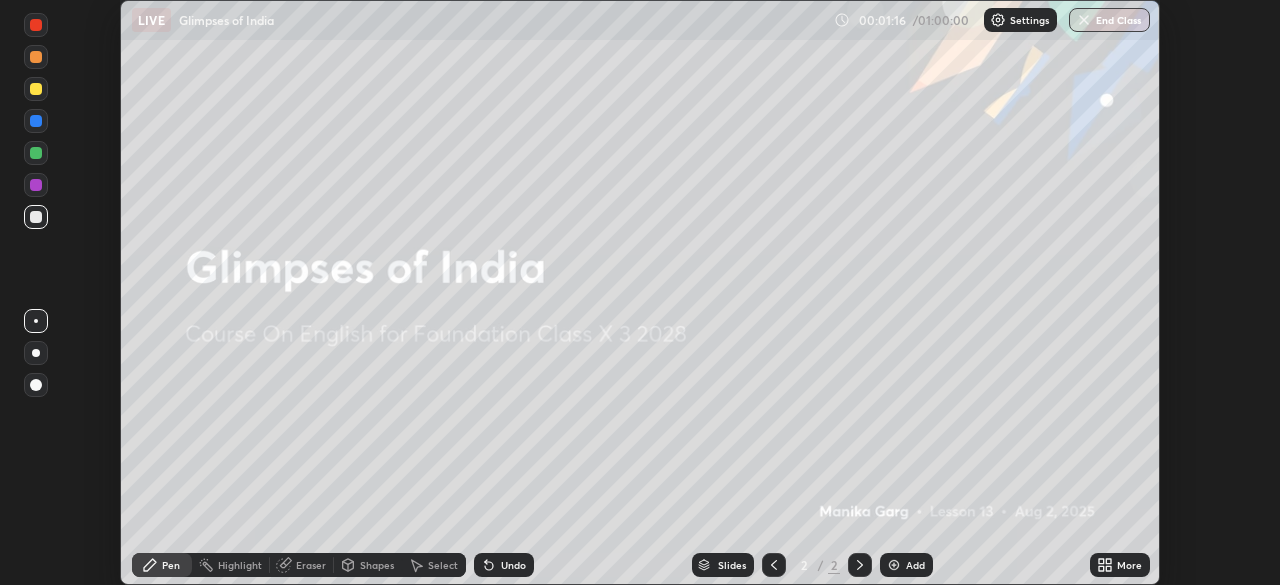 click on "More" at bounding box center (1129, 565) 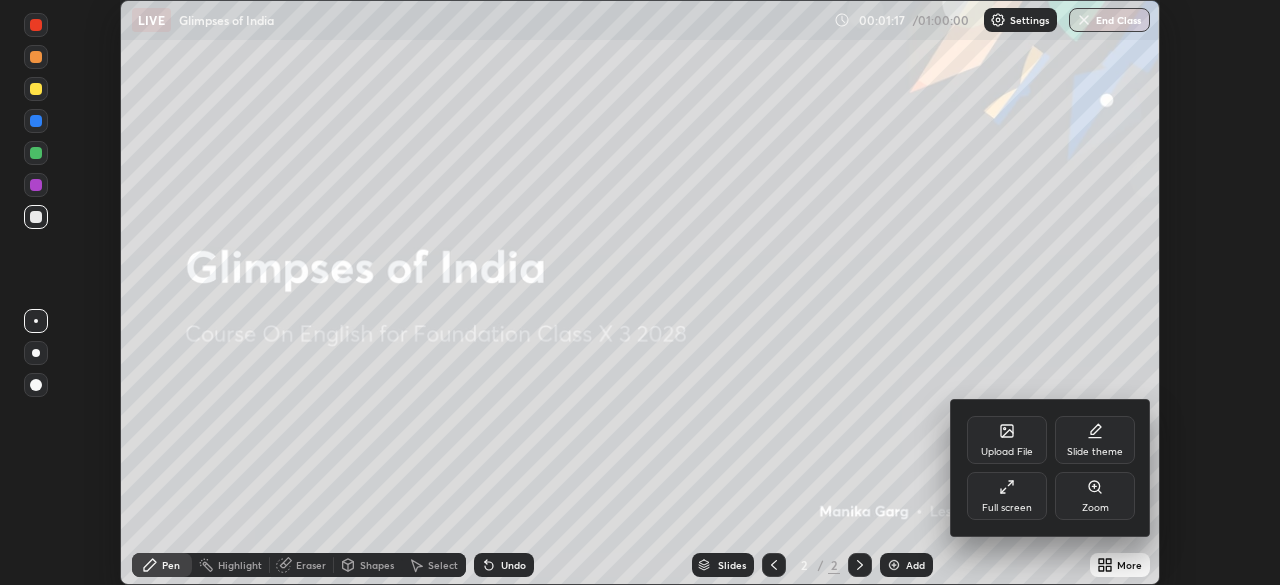 click on "Upload File" at bounding box center [1007, 452] 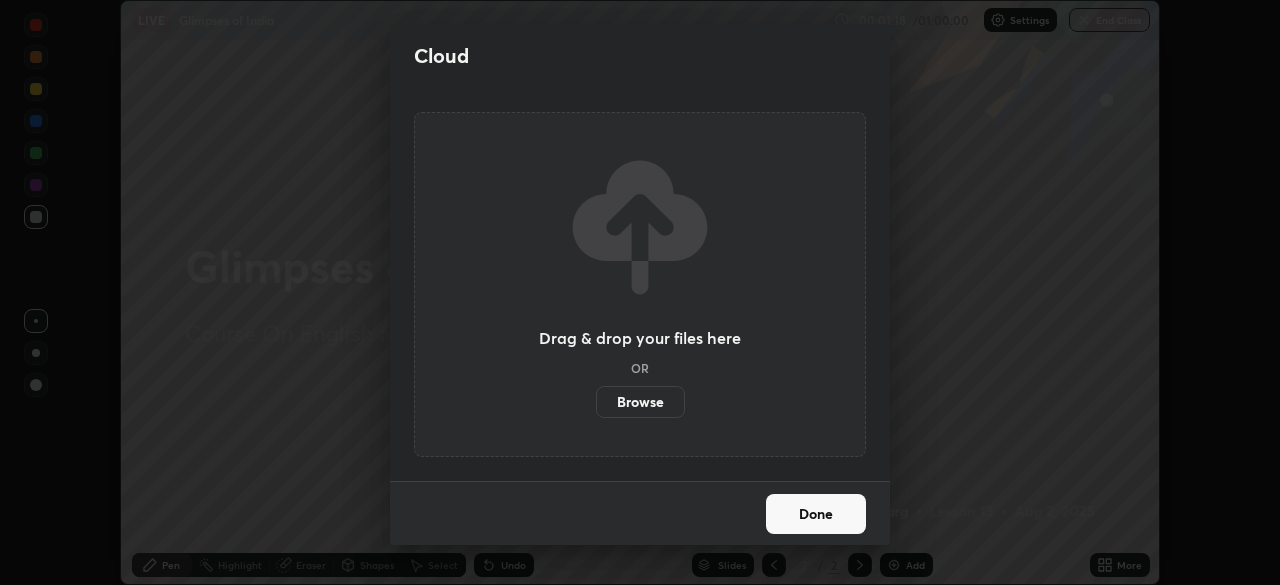 click on "Browse" at bounding box center [640, 402] 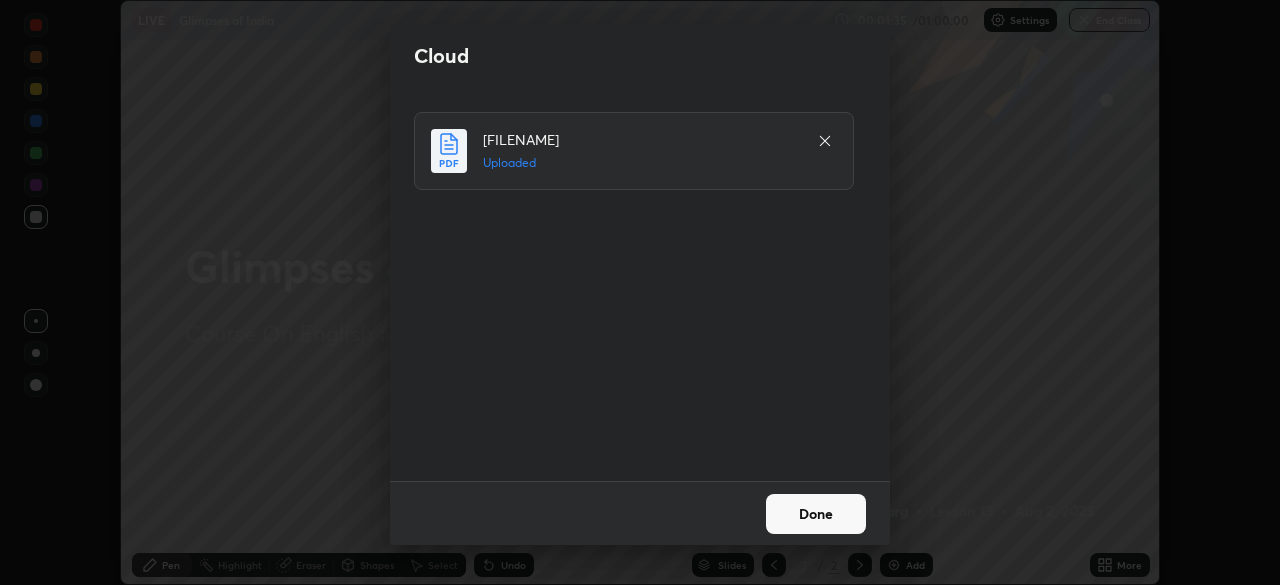 click on "Done" at bounding box center [816, 514] 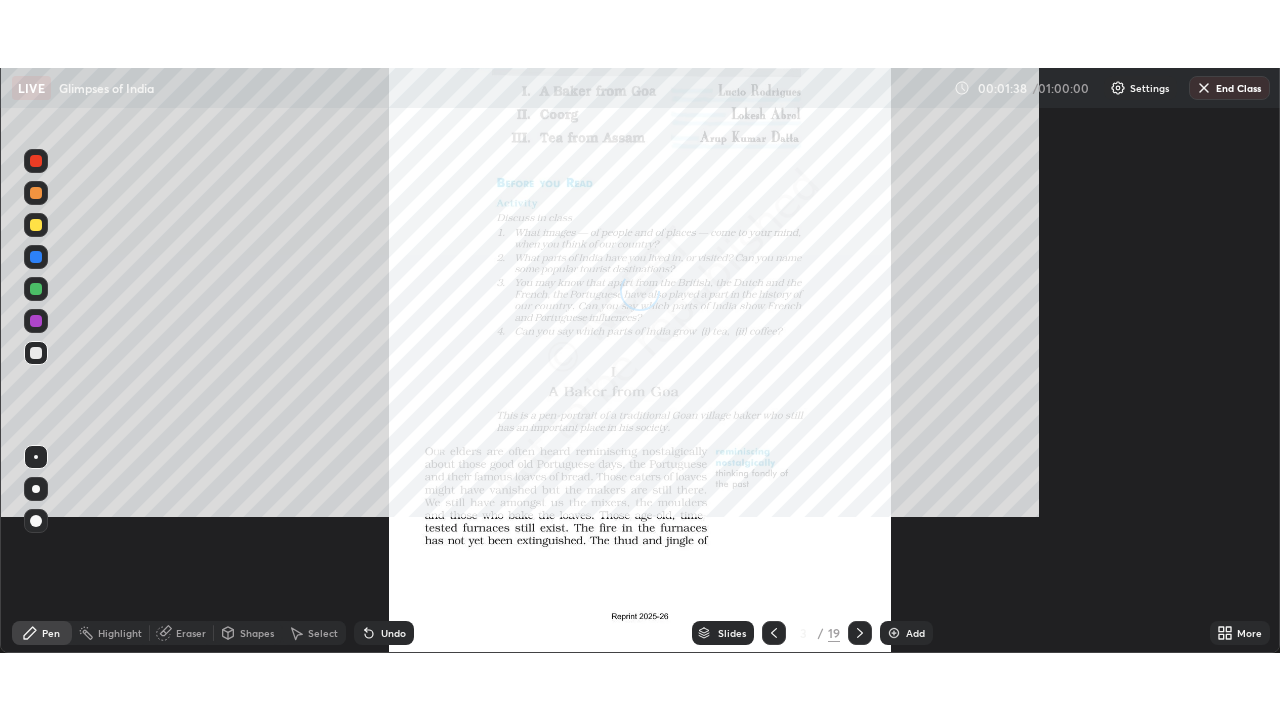 scroll, scrollTop: 99280, scrollLeft: 98720, axis: both 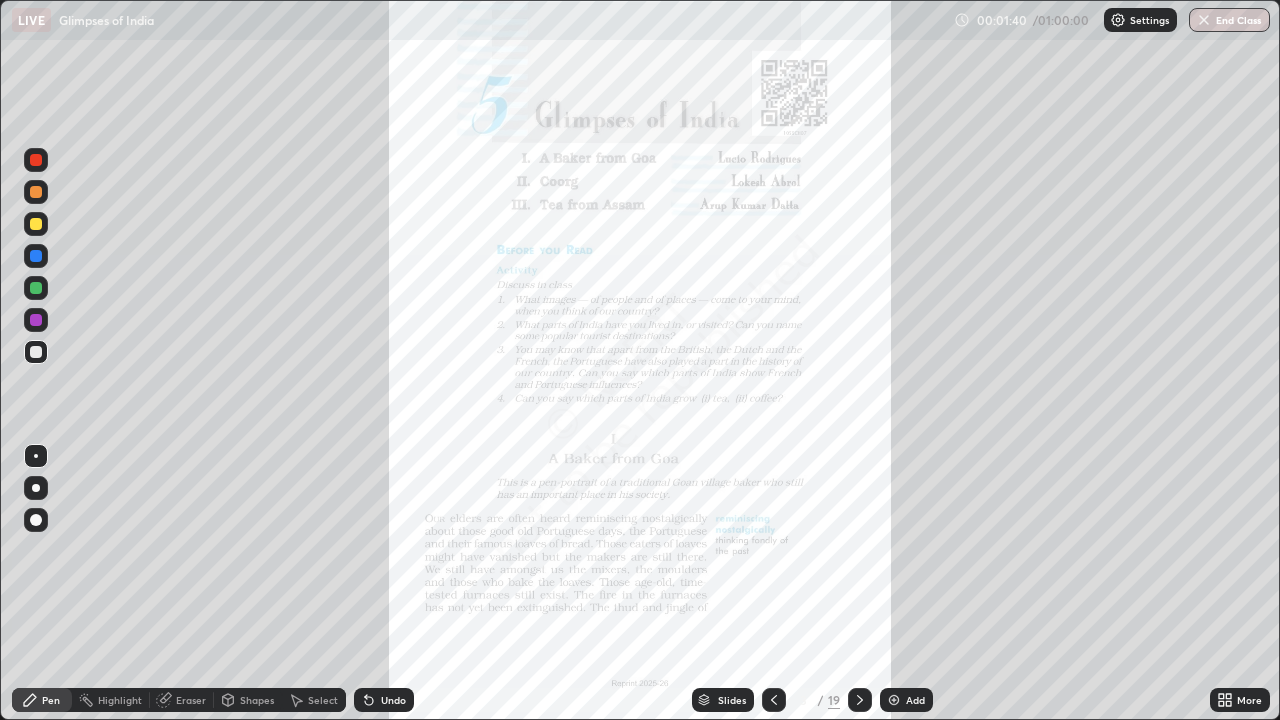 click on "More" at bounding box center [1249, 700] 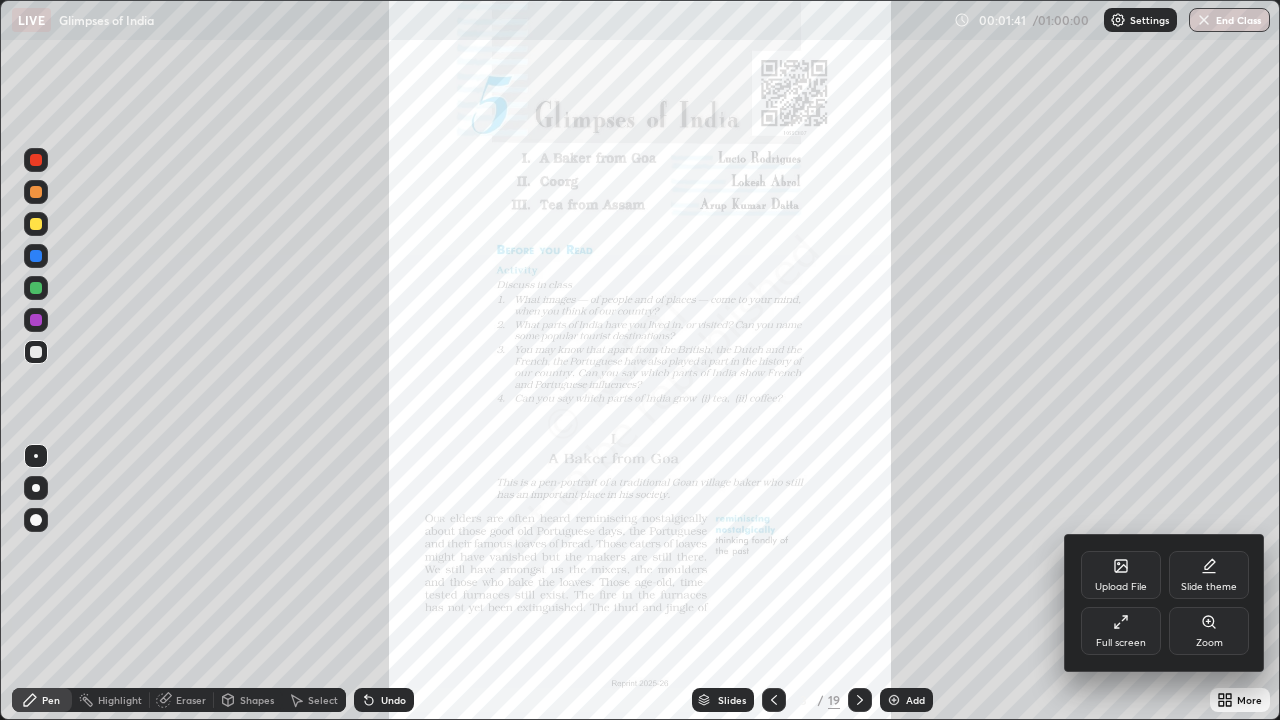 click on "Zoom" at bounding box center [1209, 643] 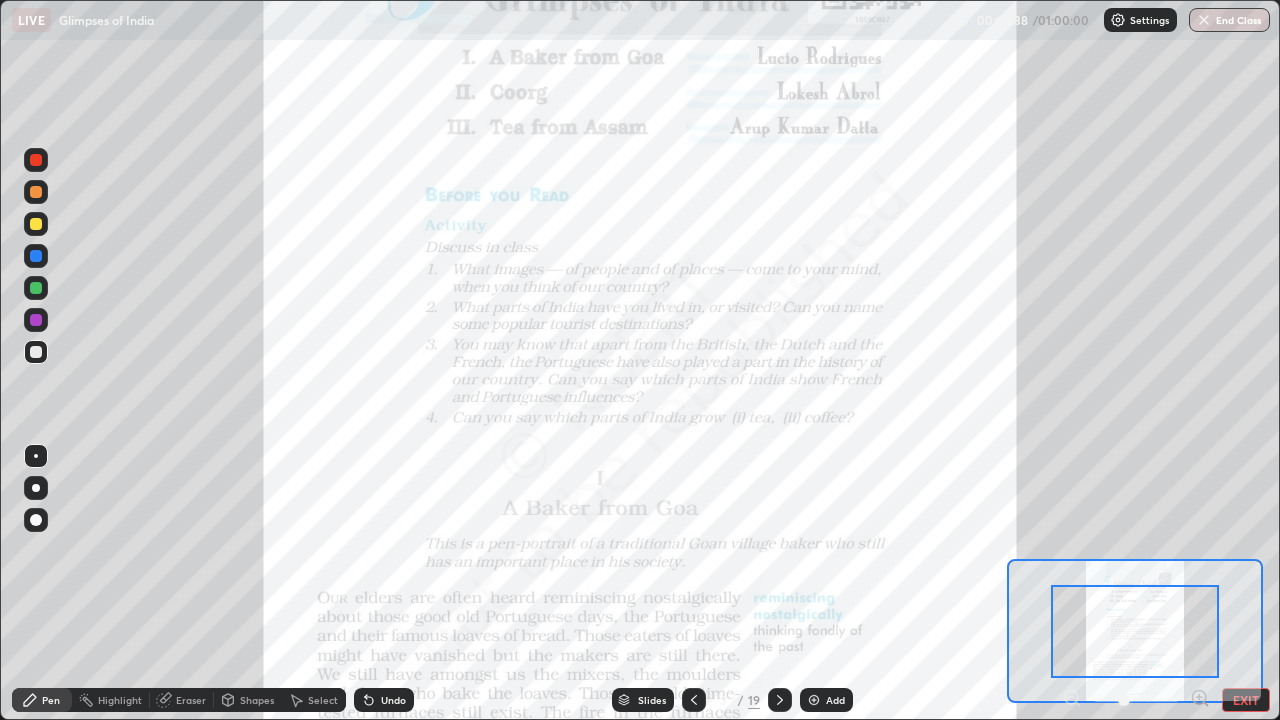 click at bounding box center (36, 160) 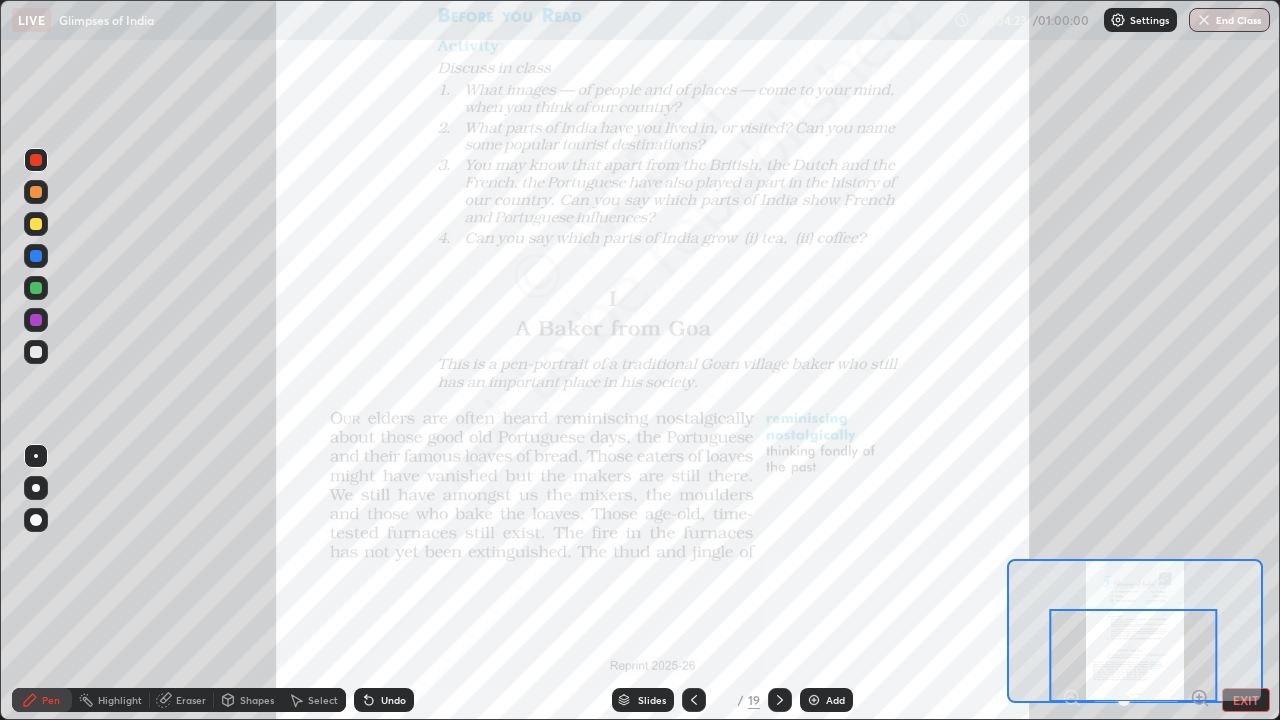 click at bounding box center [1134, 655] 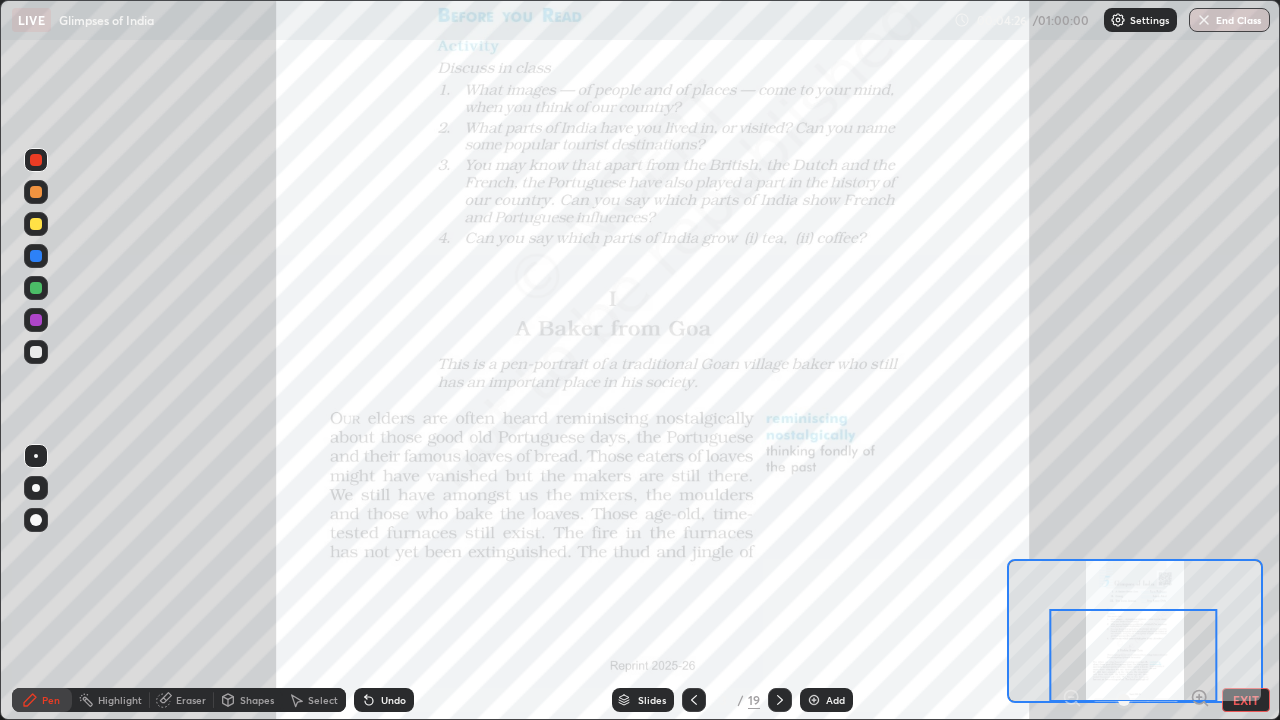 click at bounding box center [1134, 655] 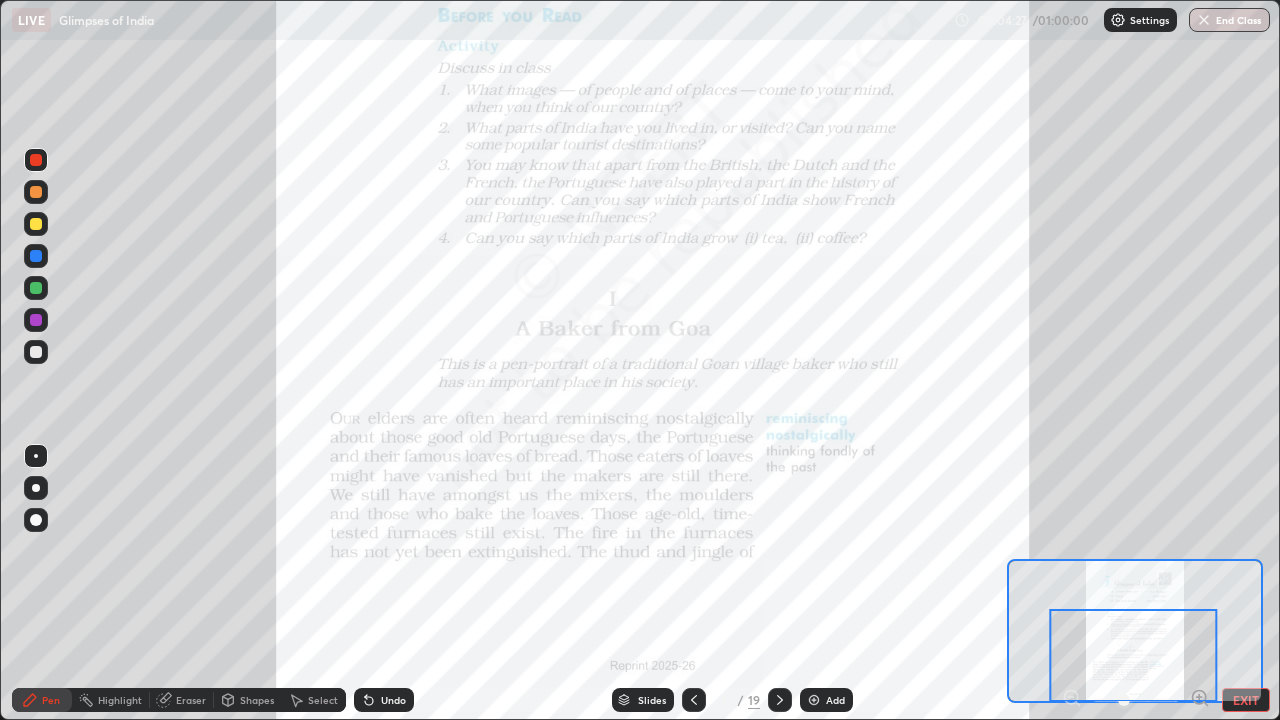 click at bounding box center [1134, 655] 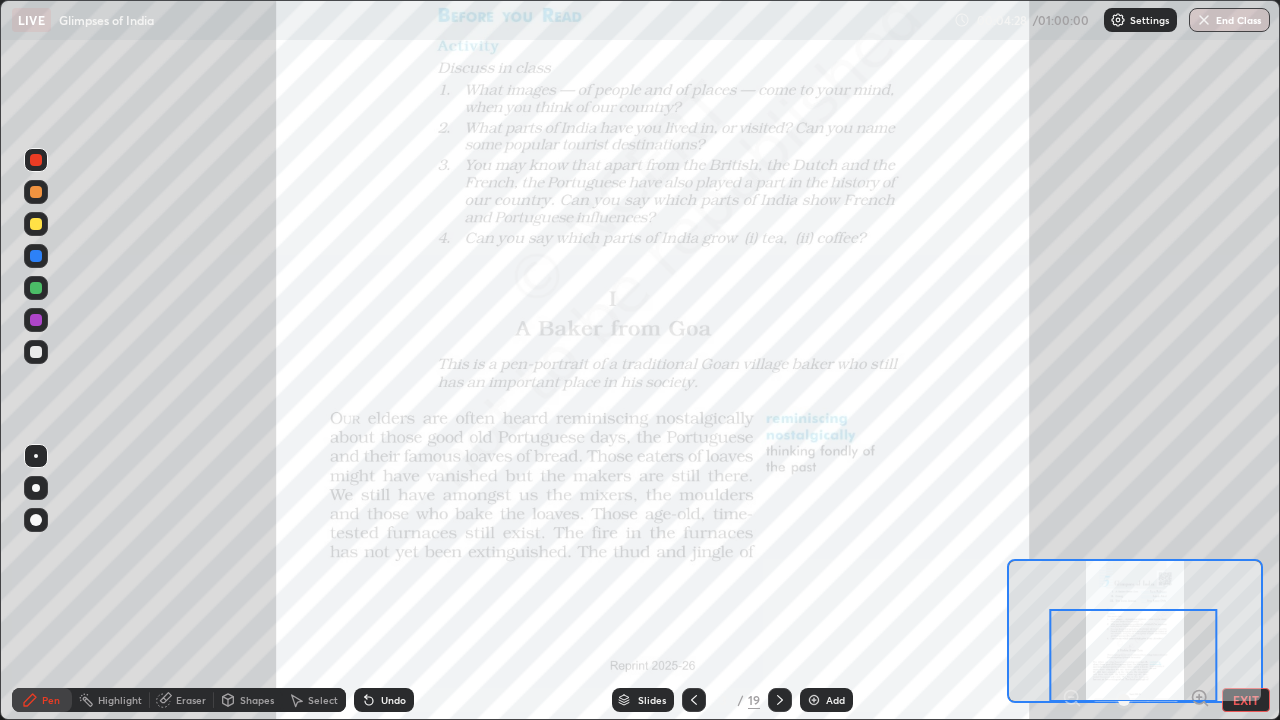 click at bounding box center (1134, 655) 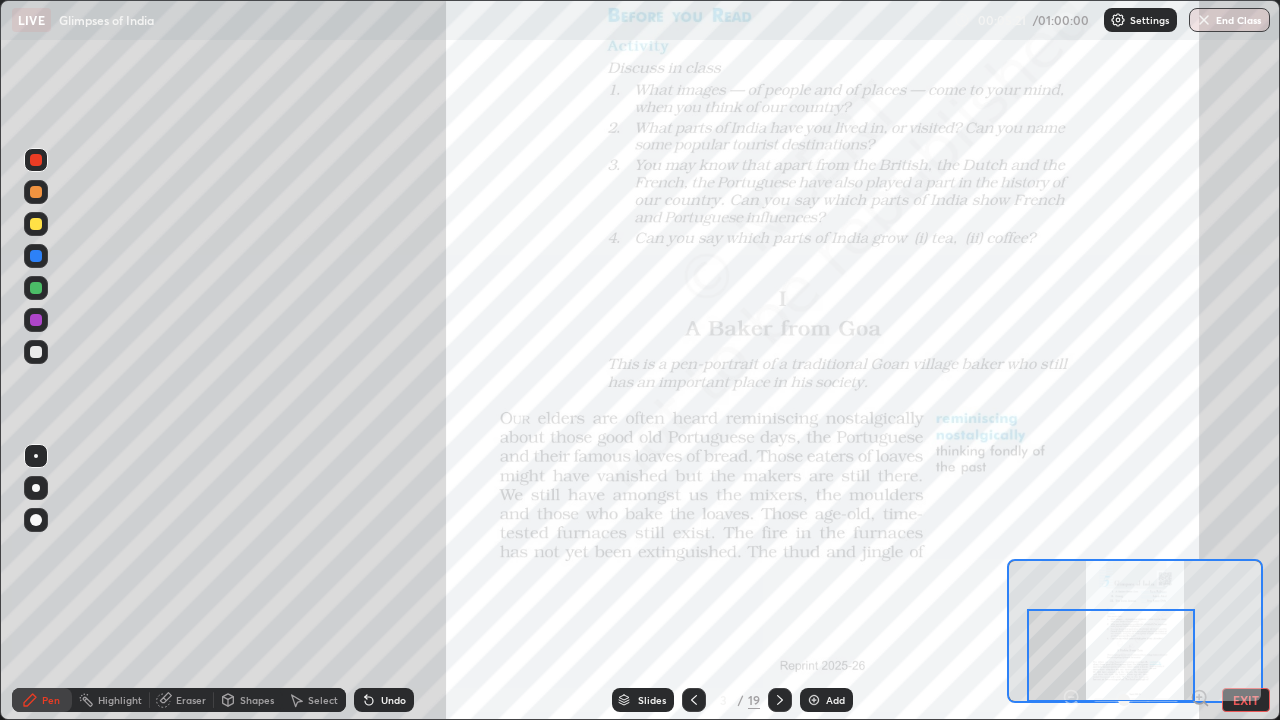 click 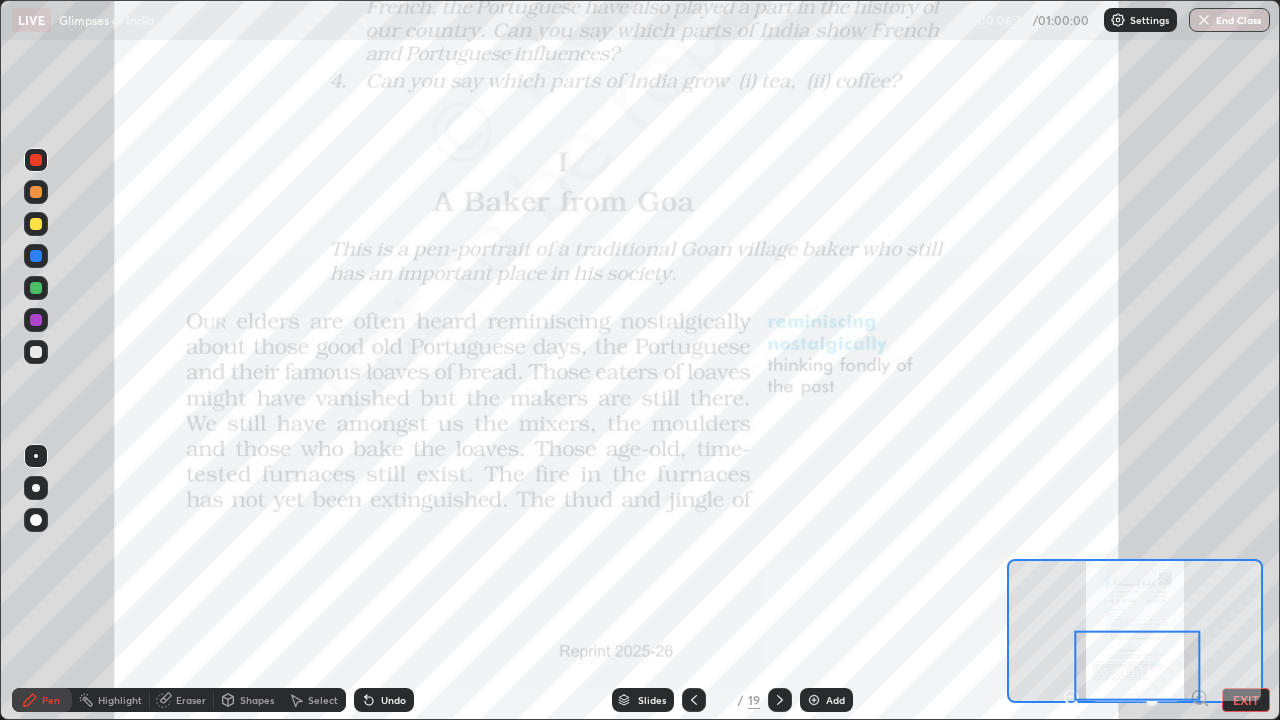 click 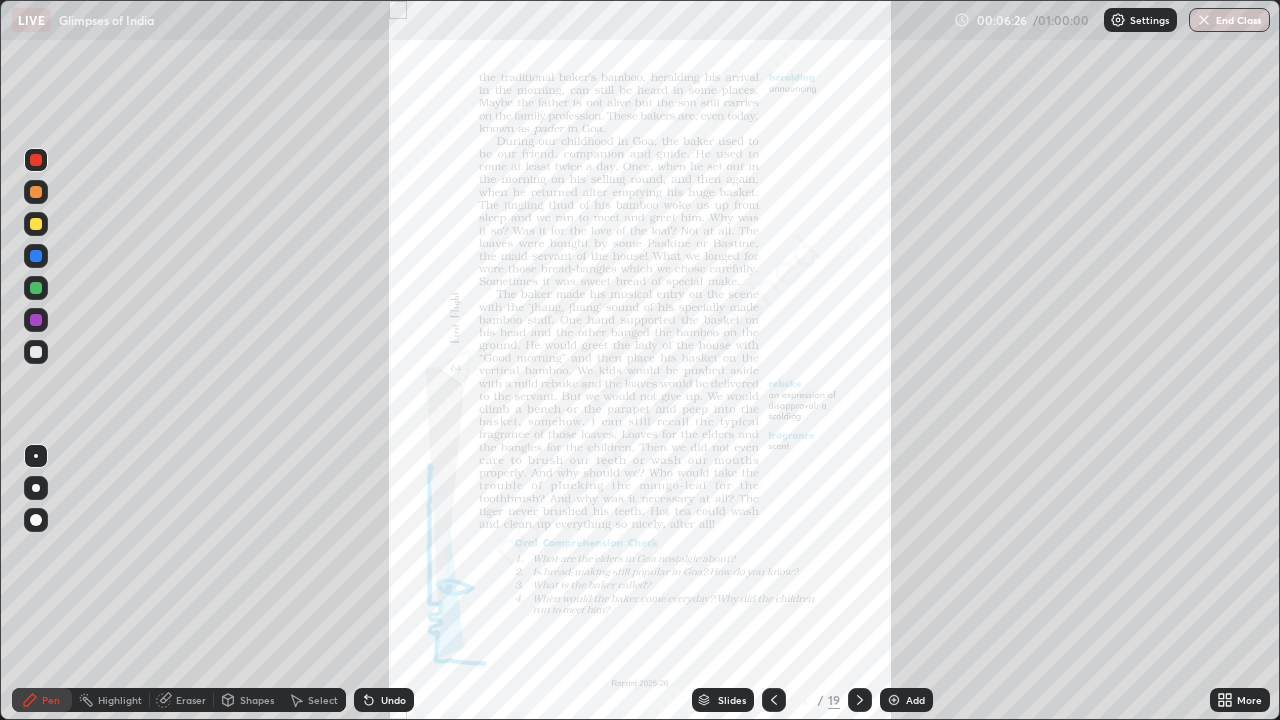 click 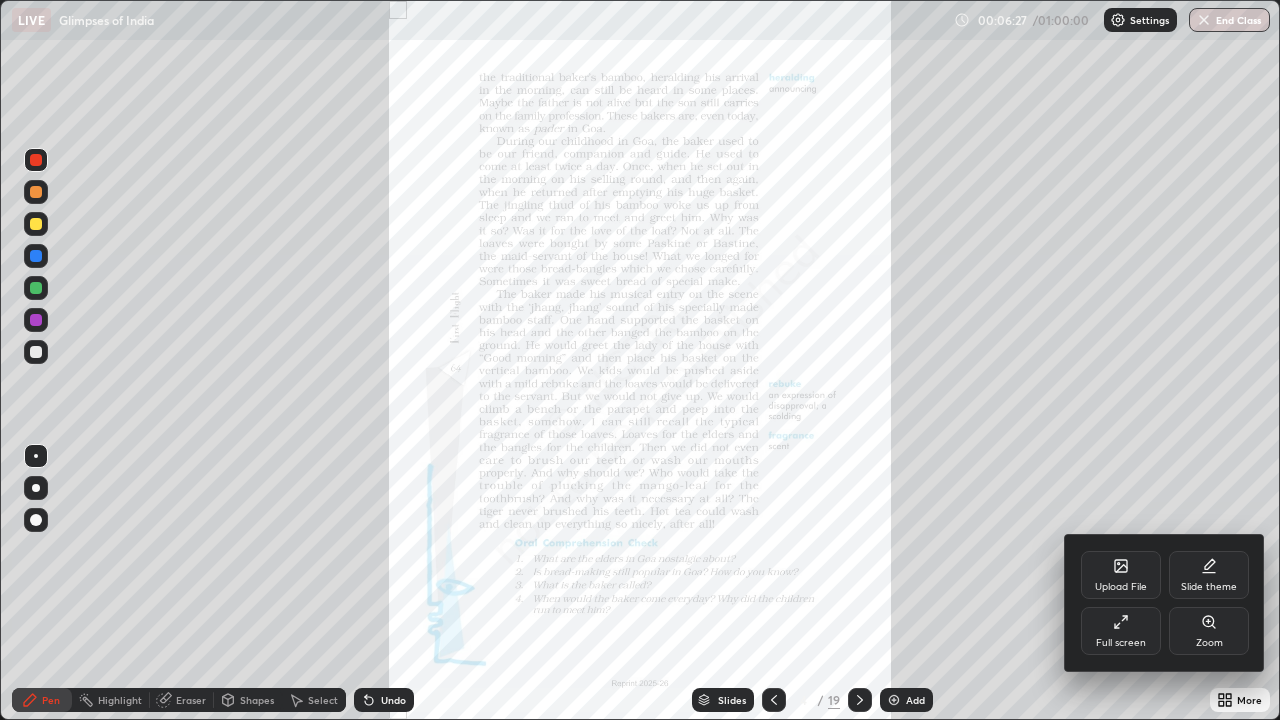 click on "Zoom" at bounding box center [1209, 643] 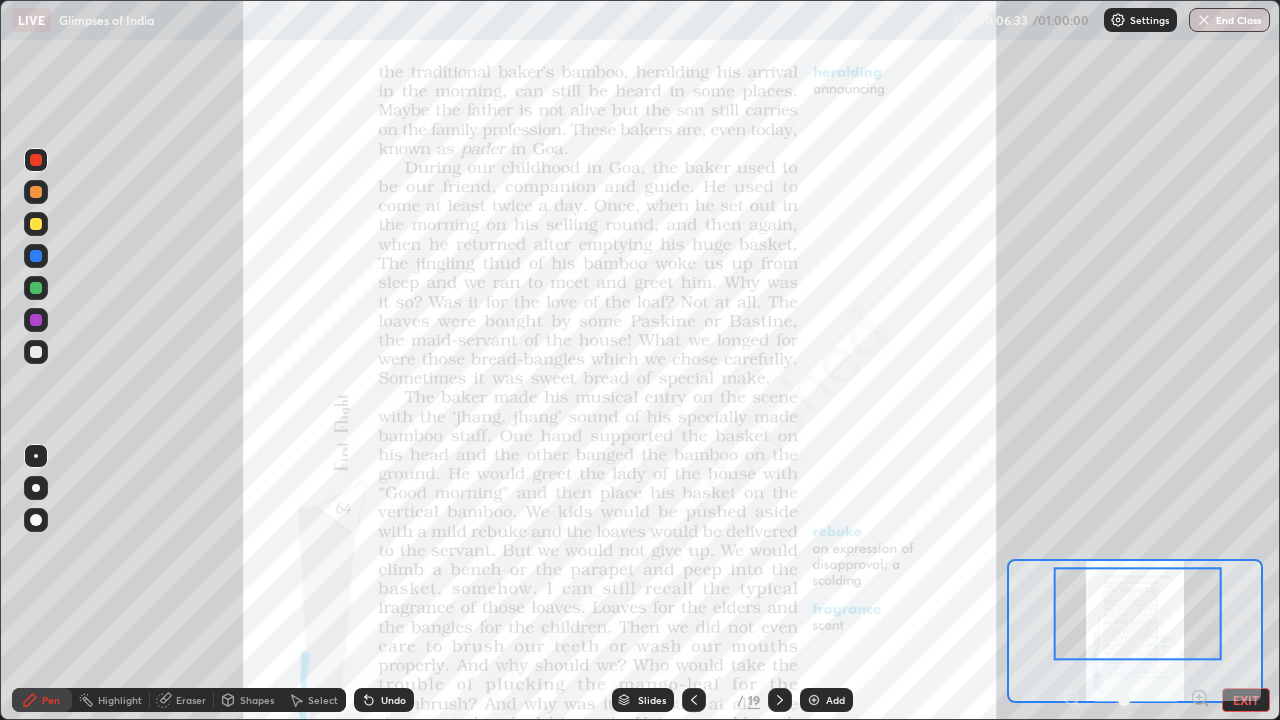 click 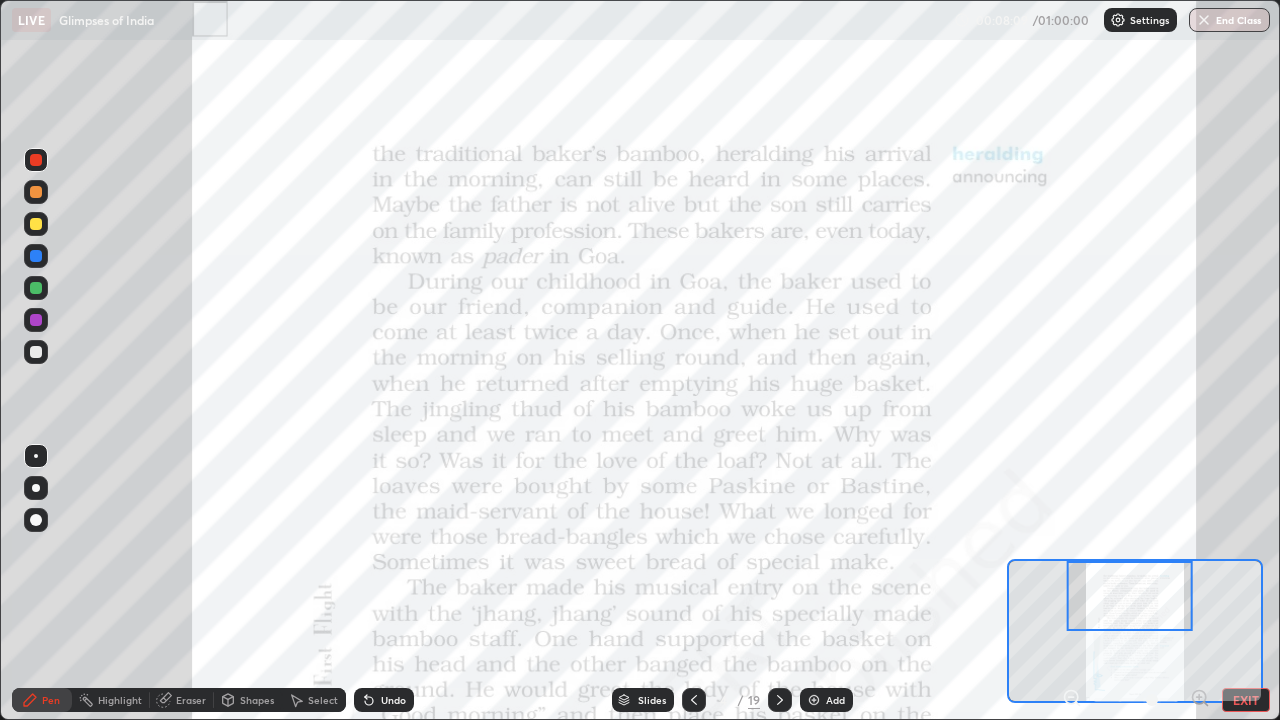 click 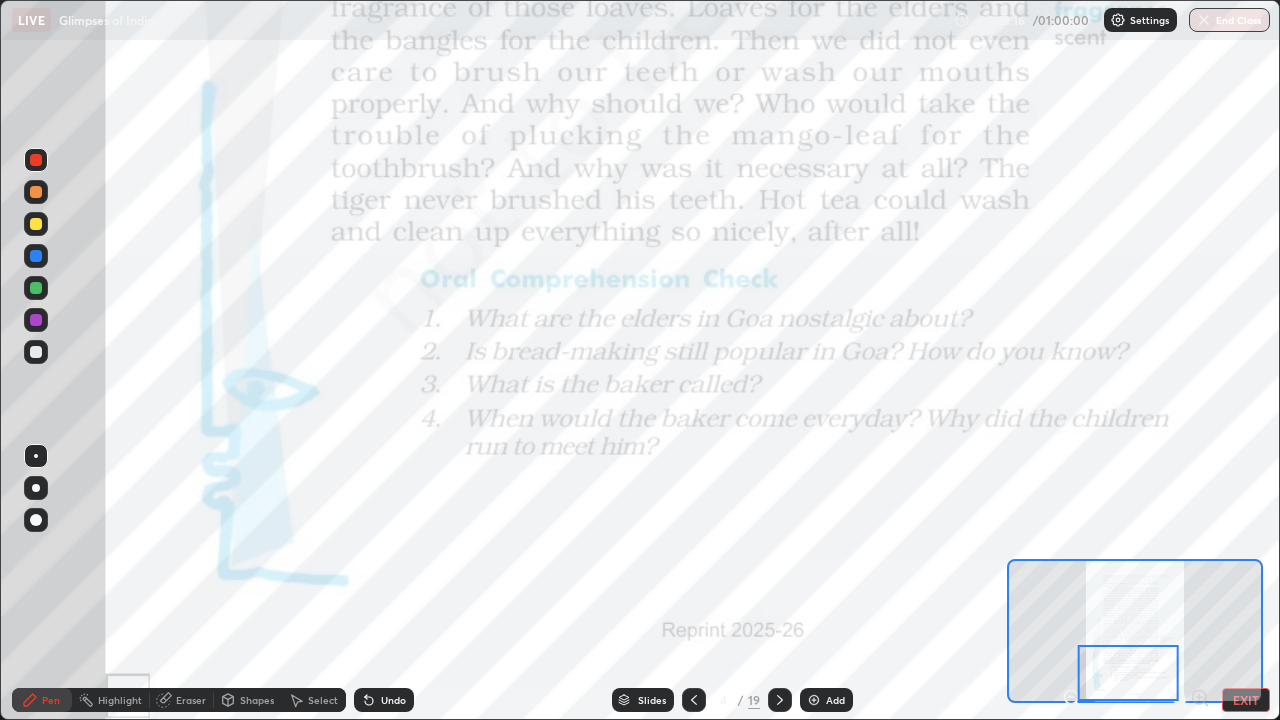 click 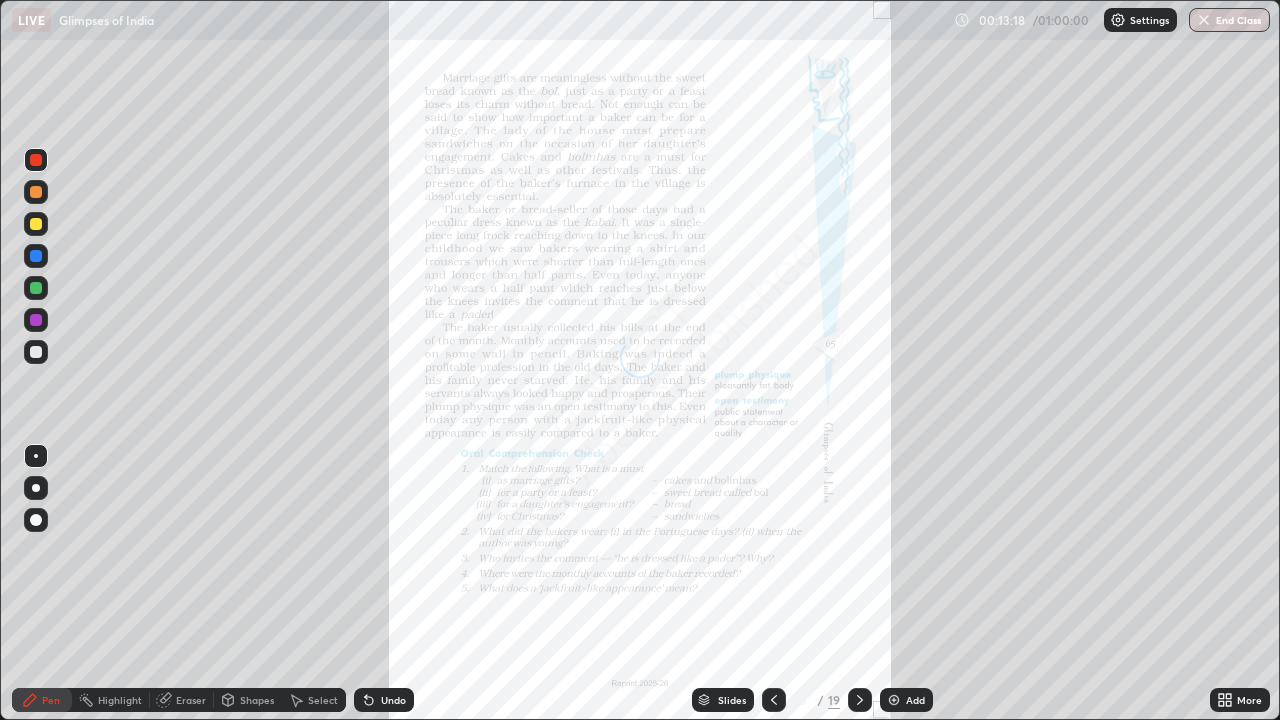 click 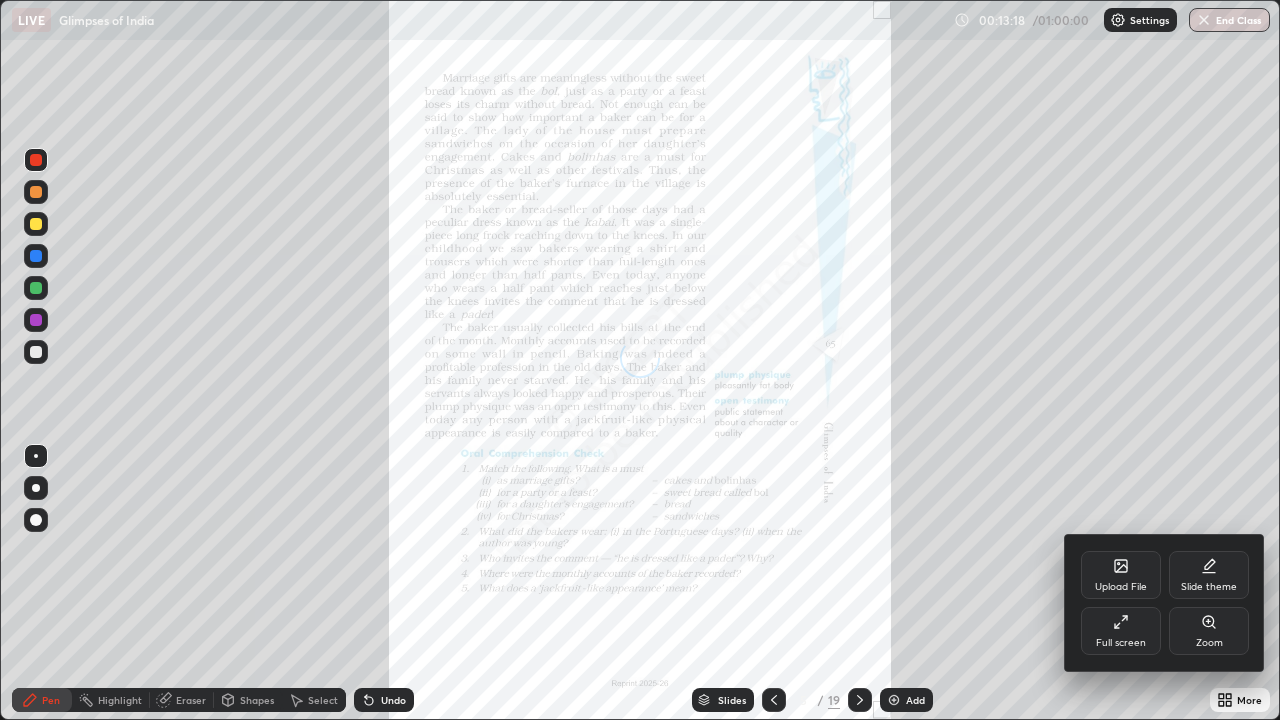 click on "Zoom" at bounding box center (1209, 643) 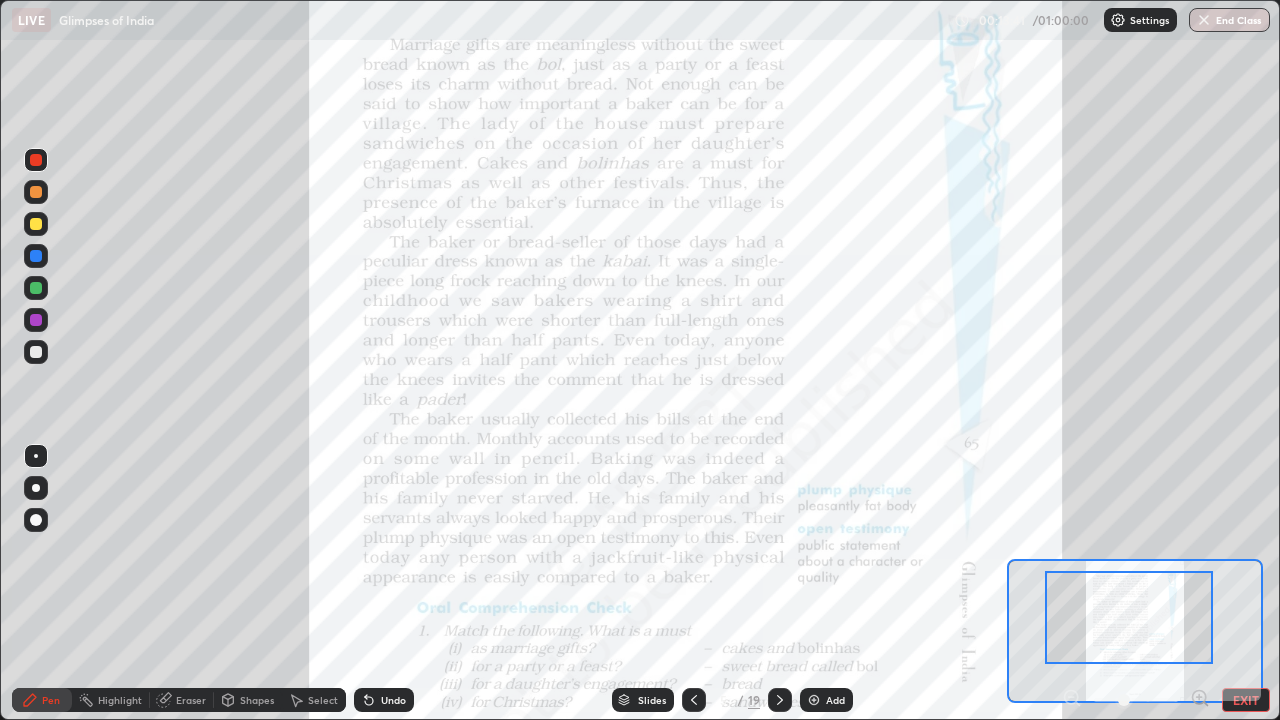 click 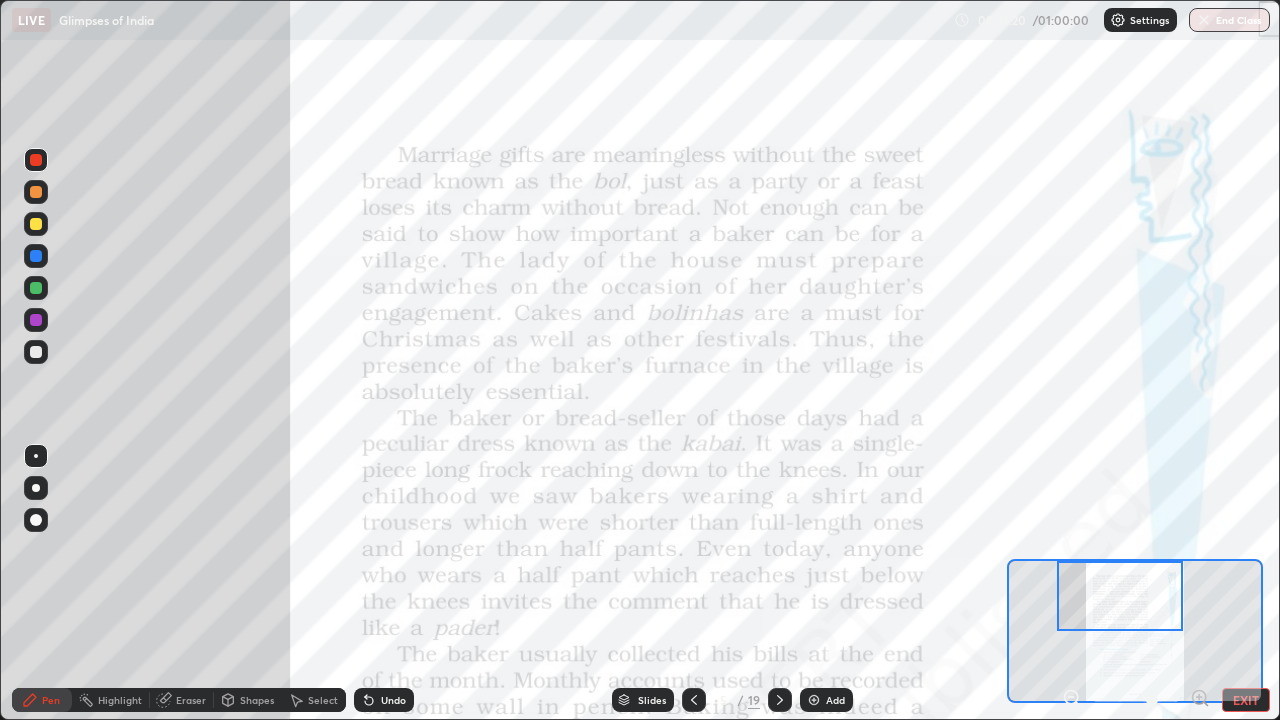 click at bounding box center [36, 160] 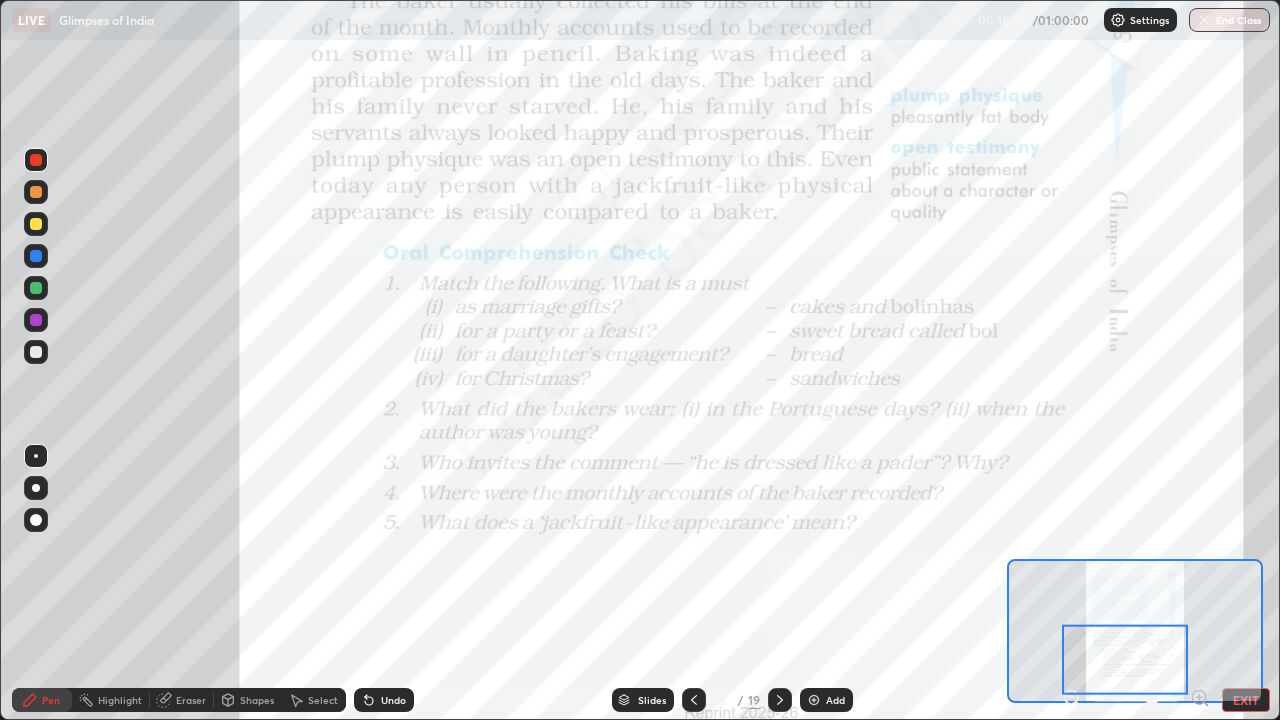 click 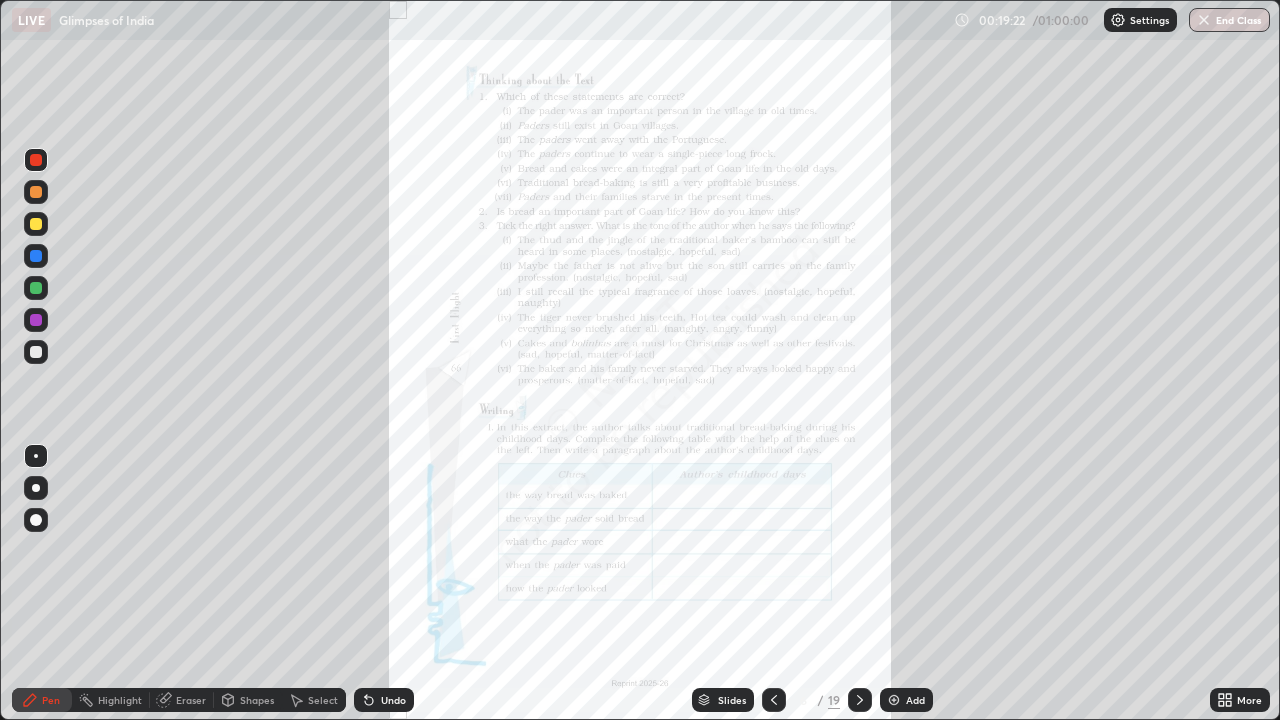 click on "More" at bounding box center [1240, 700] 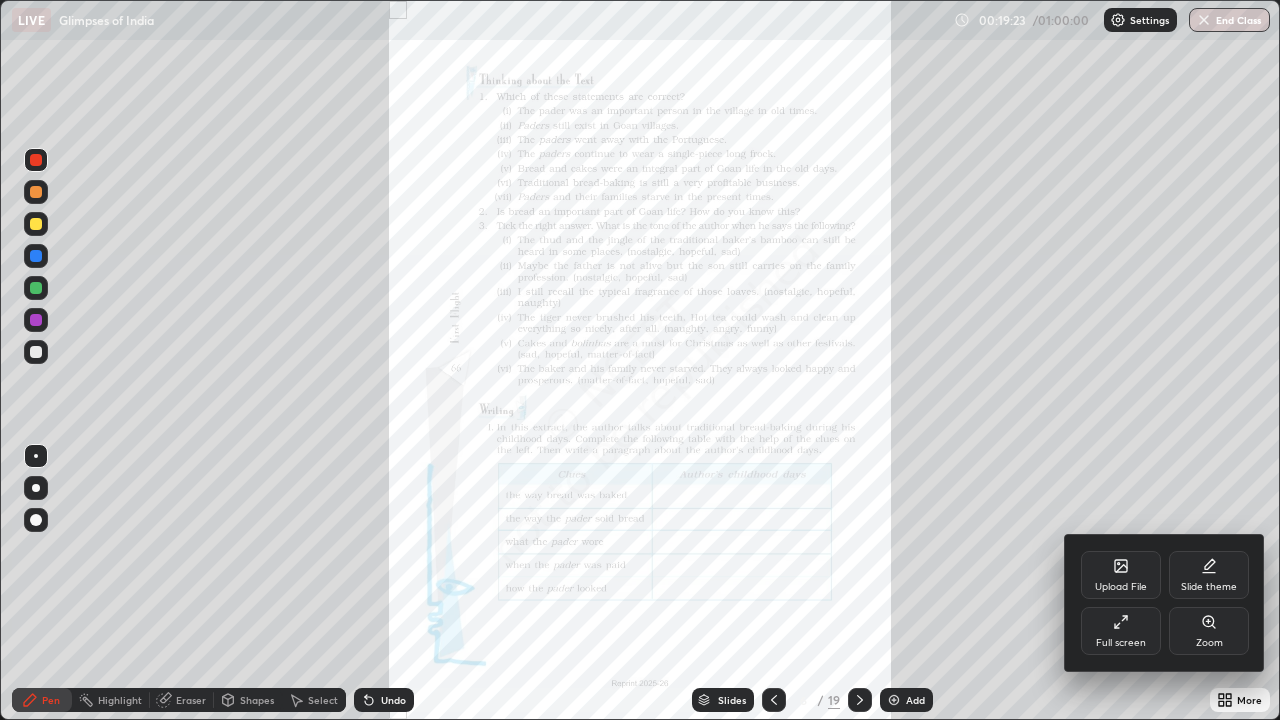 click on "Zoom" at bounding box center (1209, 631) 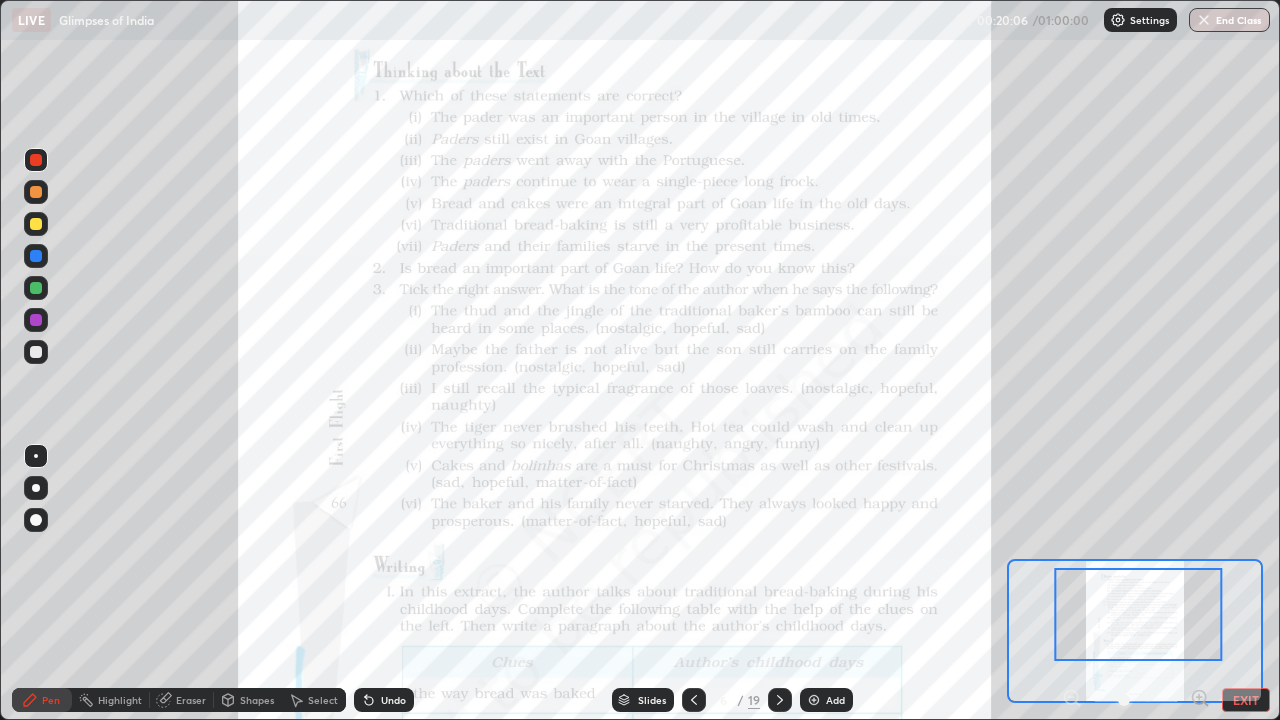 click 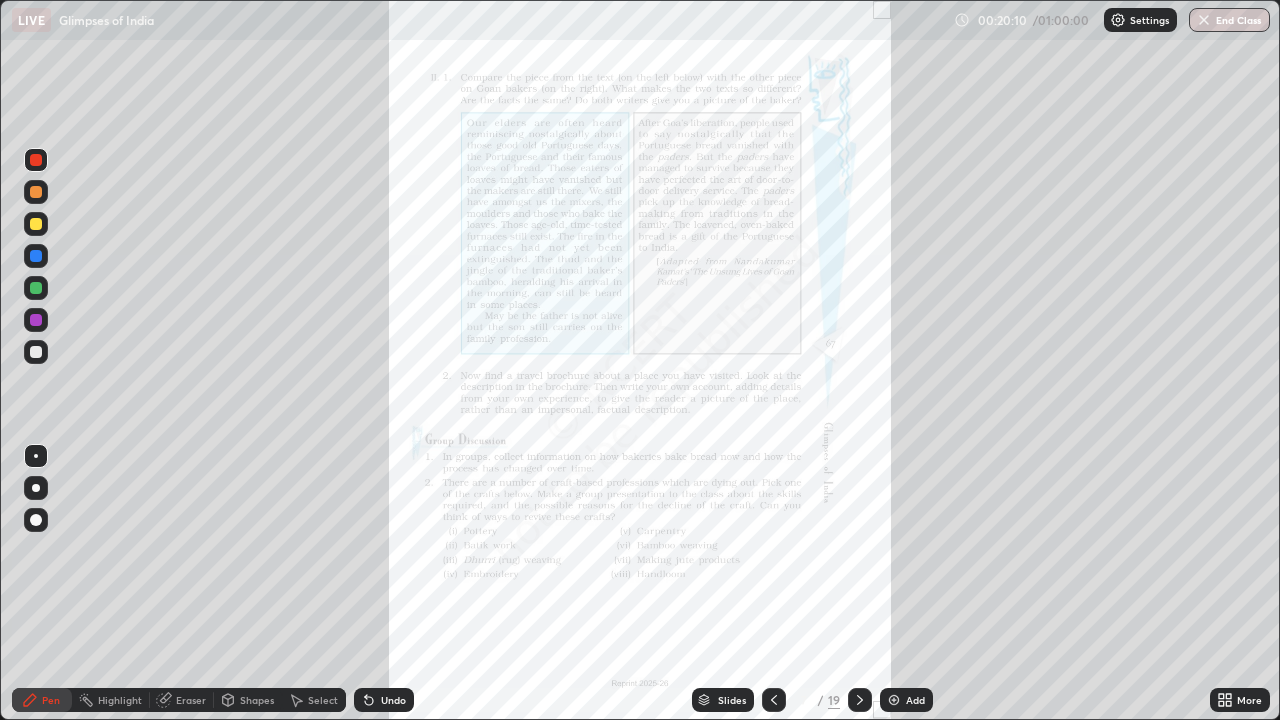 click 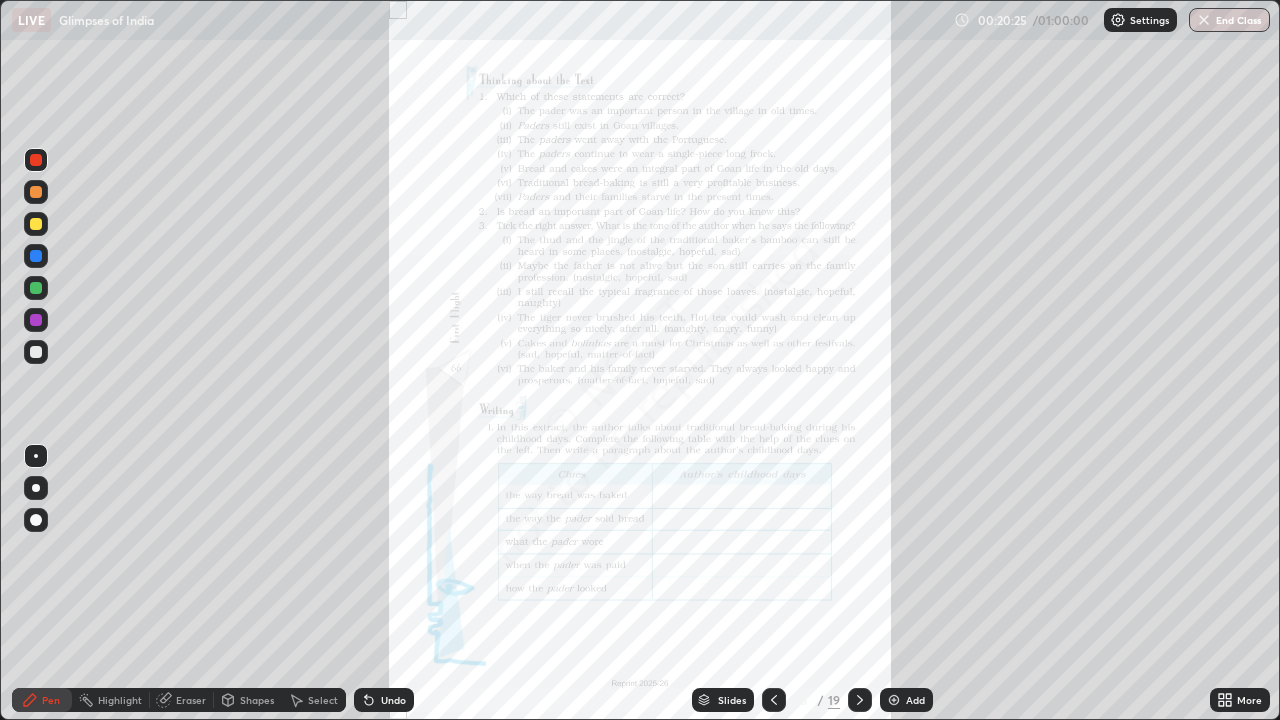 click 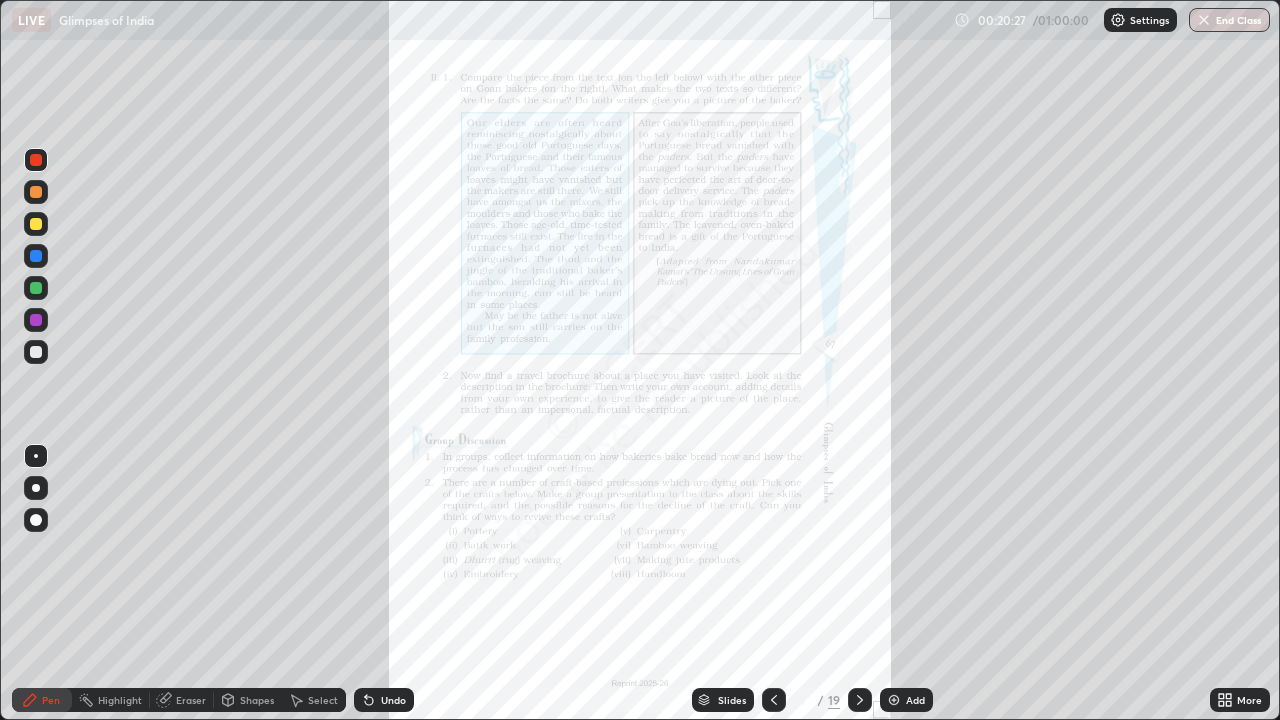 click 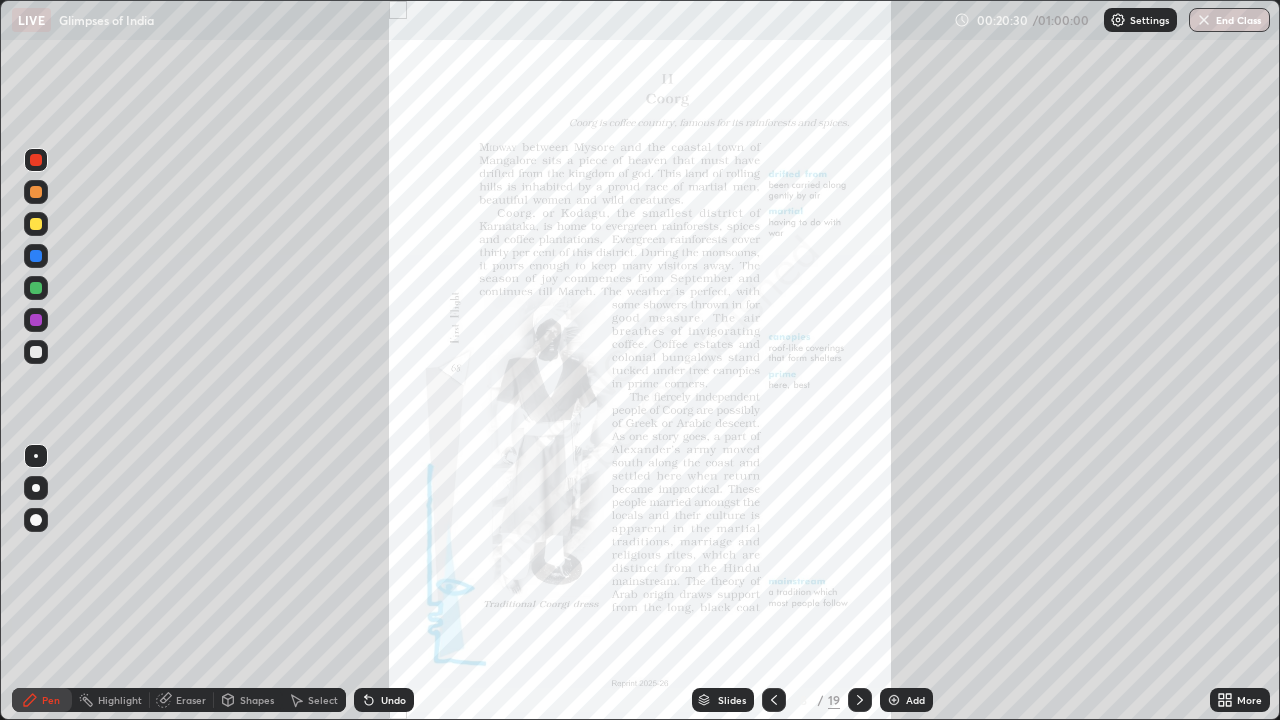 click on "More" at bounding box center (1249, 700) 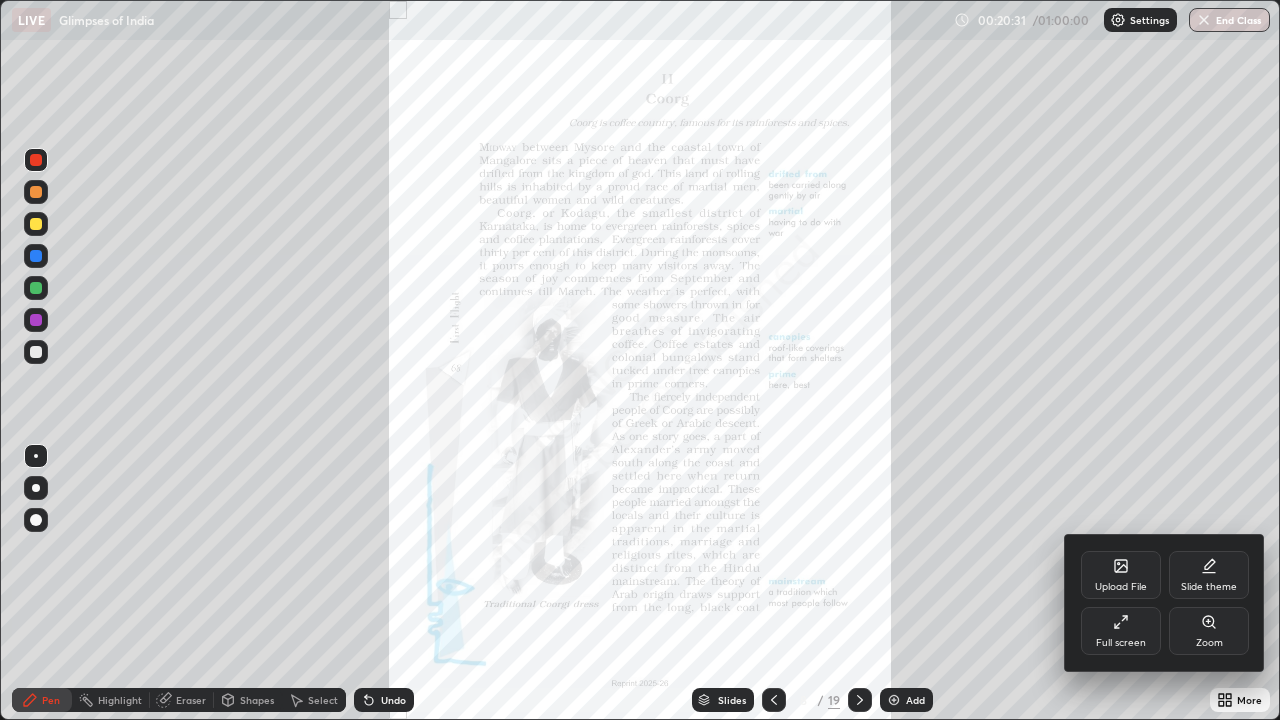 click on "Zoom" at bounding box center [1209, 631] 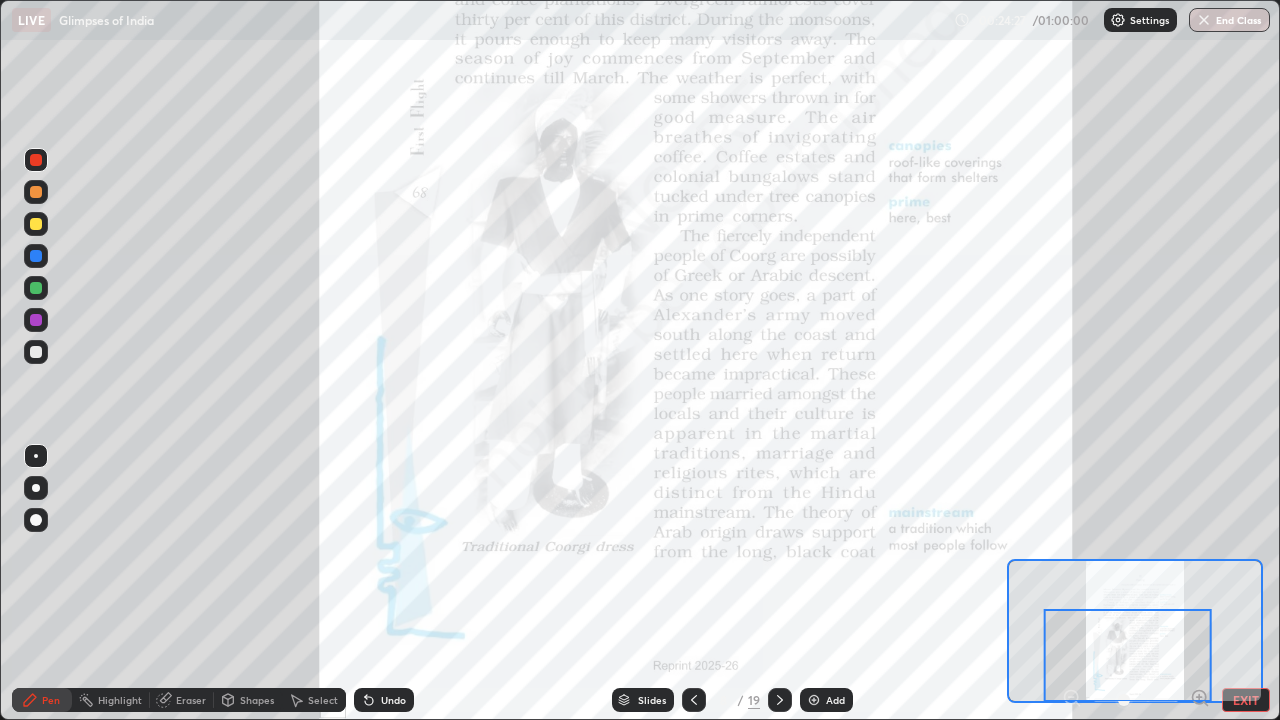 click at bounding box center (780, 700) 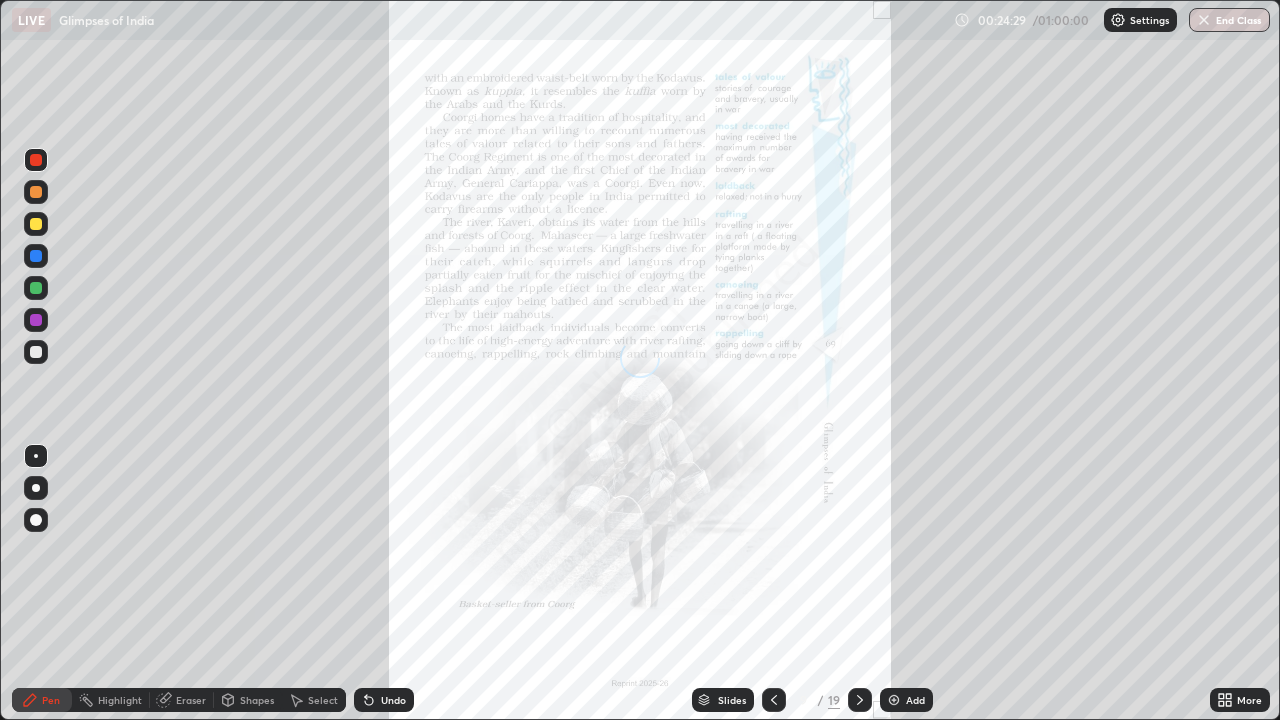 click 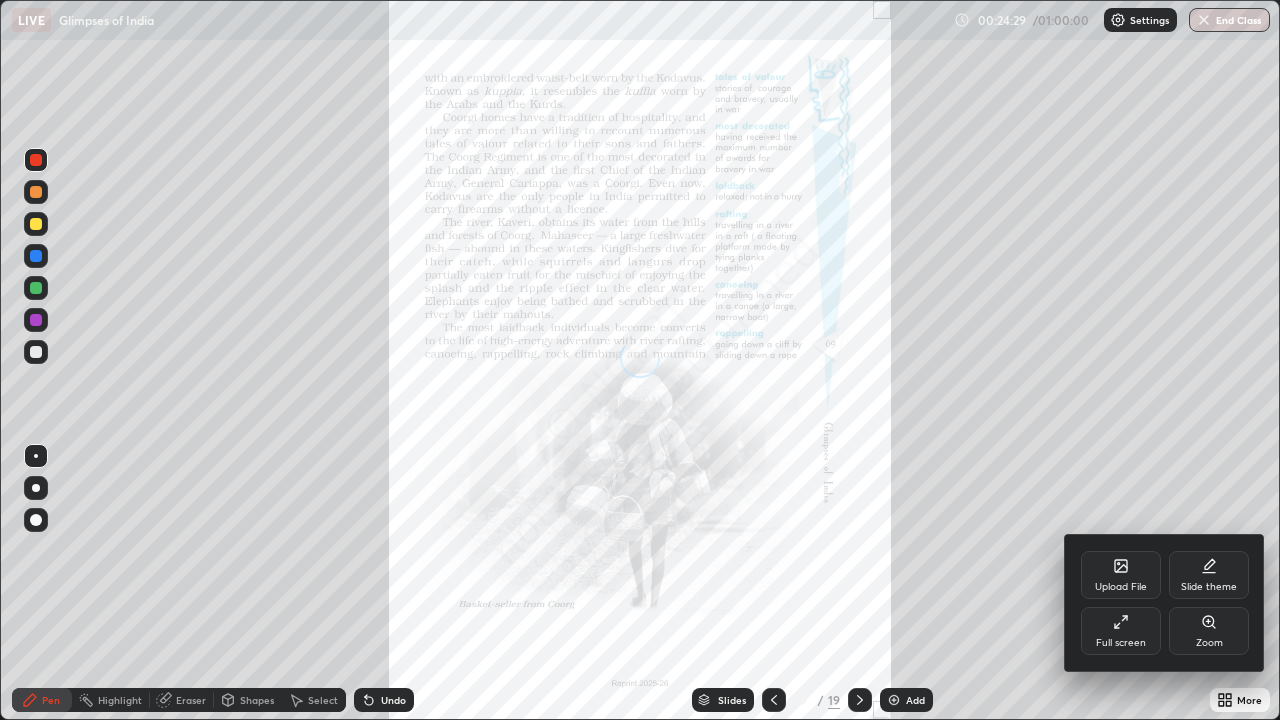 click on "Zoom" at bounding box center (1209, 631) 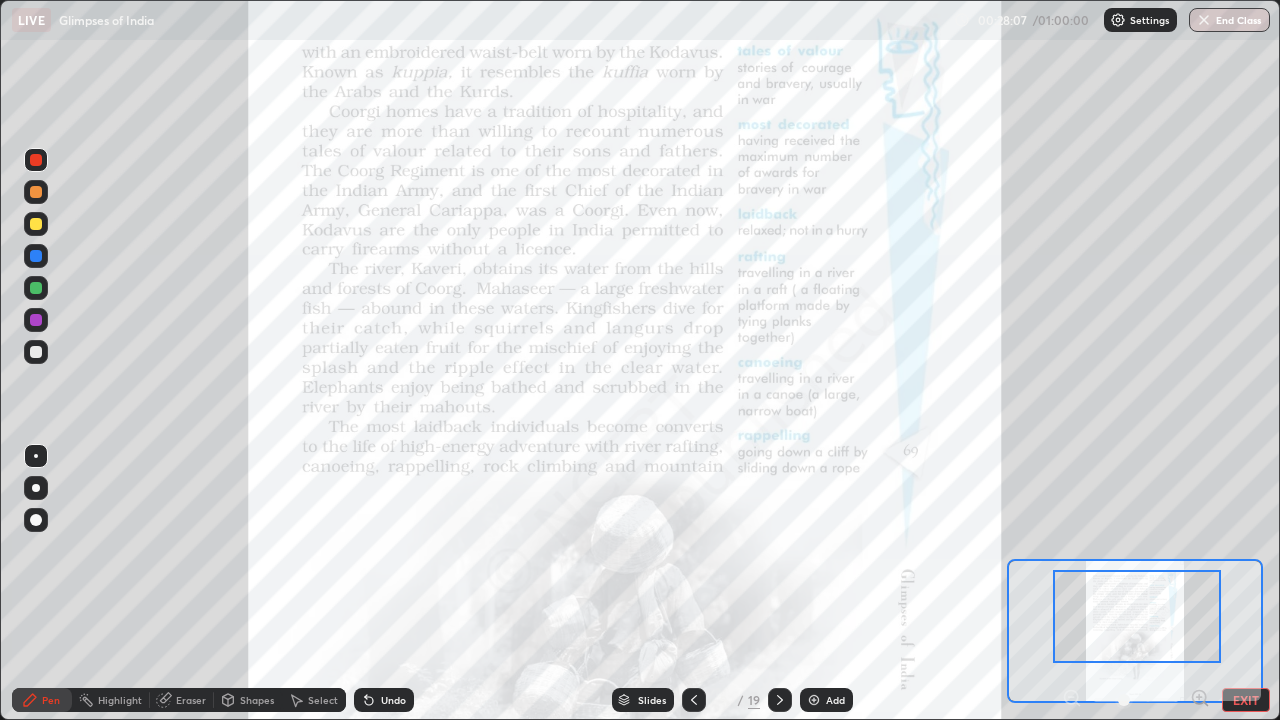click 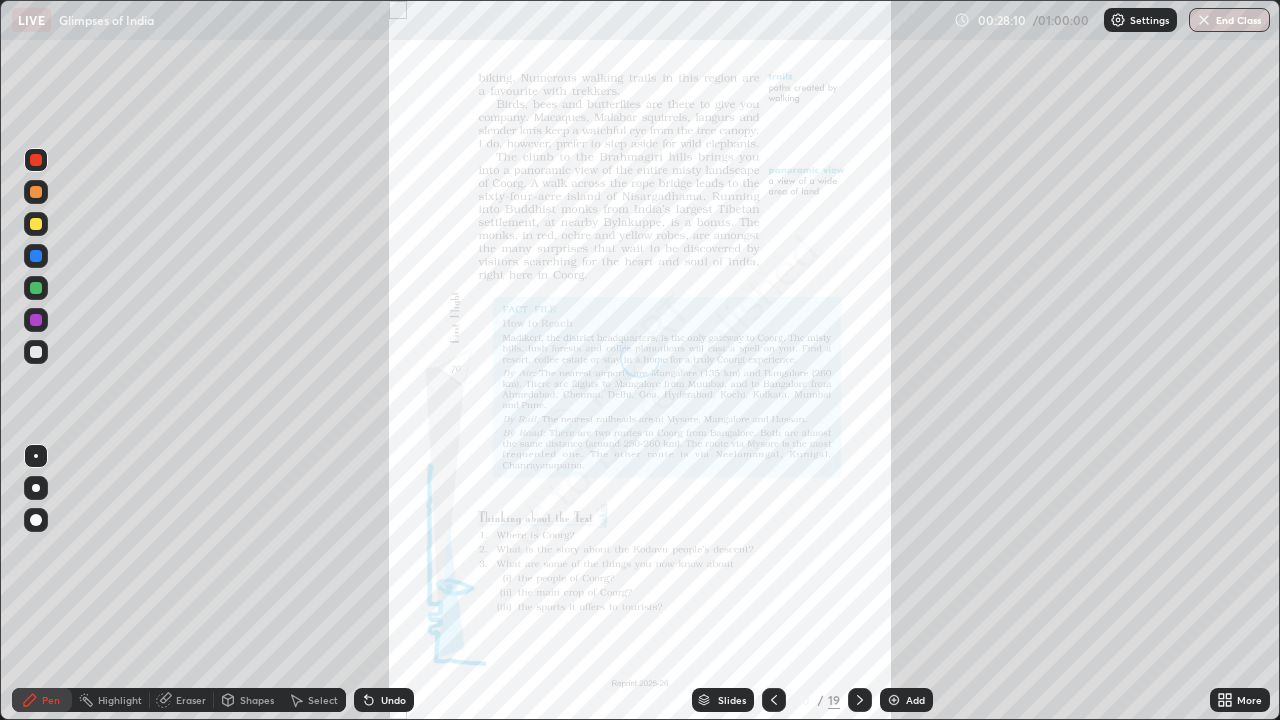 click 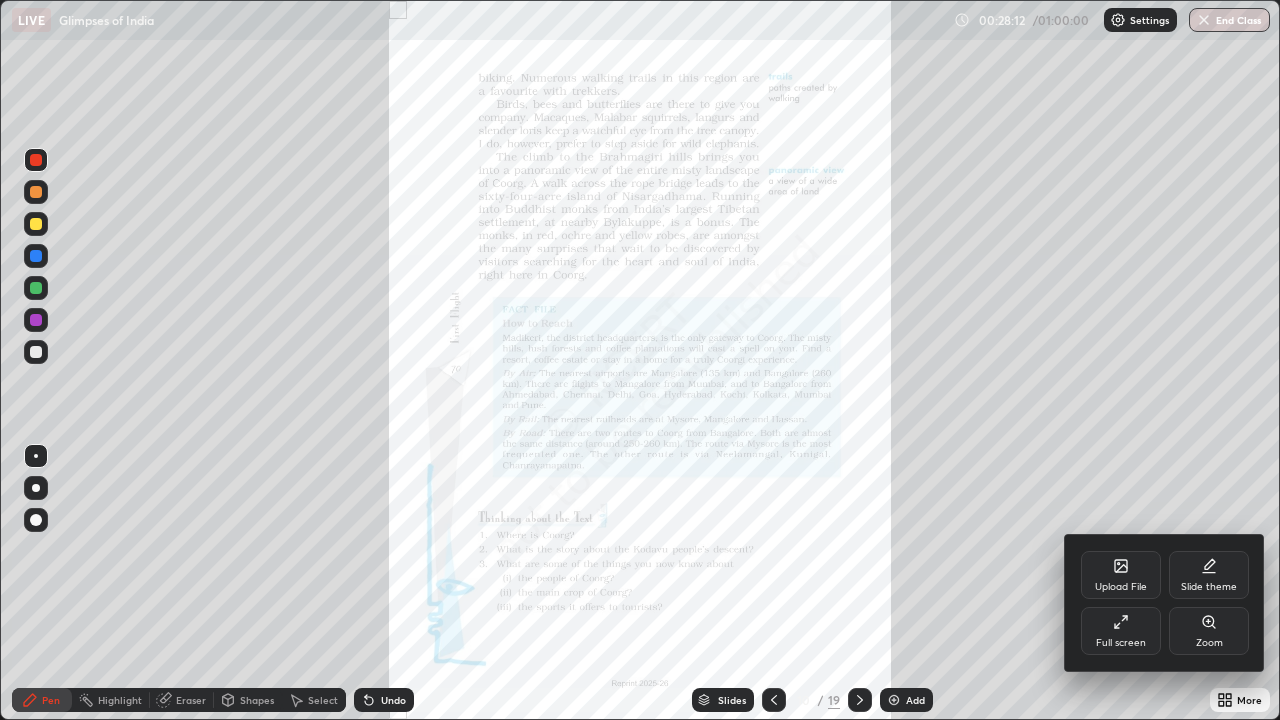 click on "Zoom" at bounding box center (1209, 643) 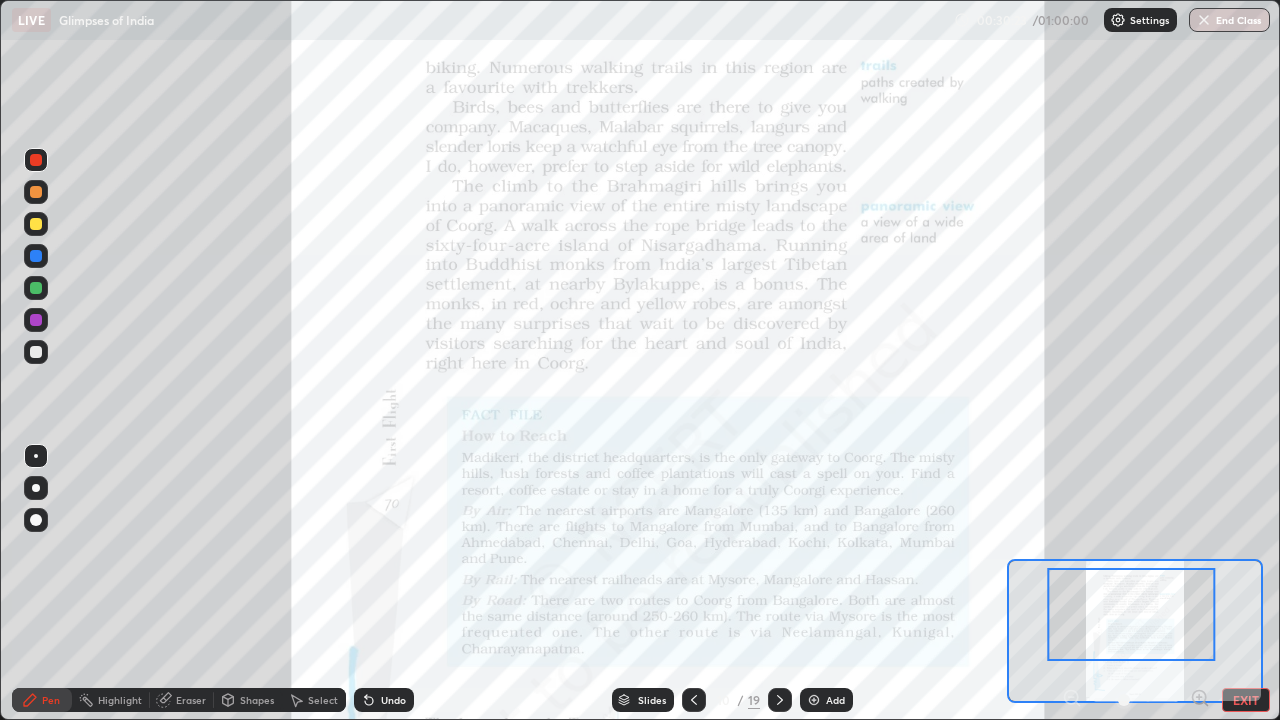 click 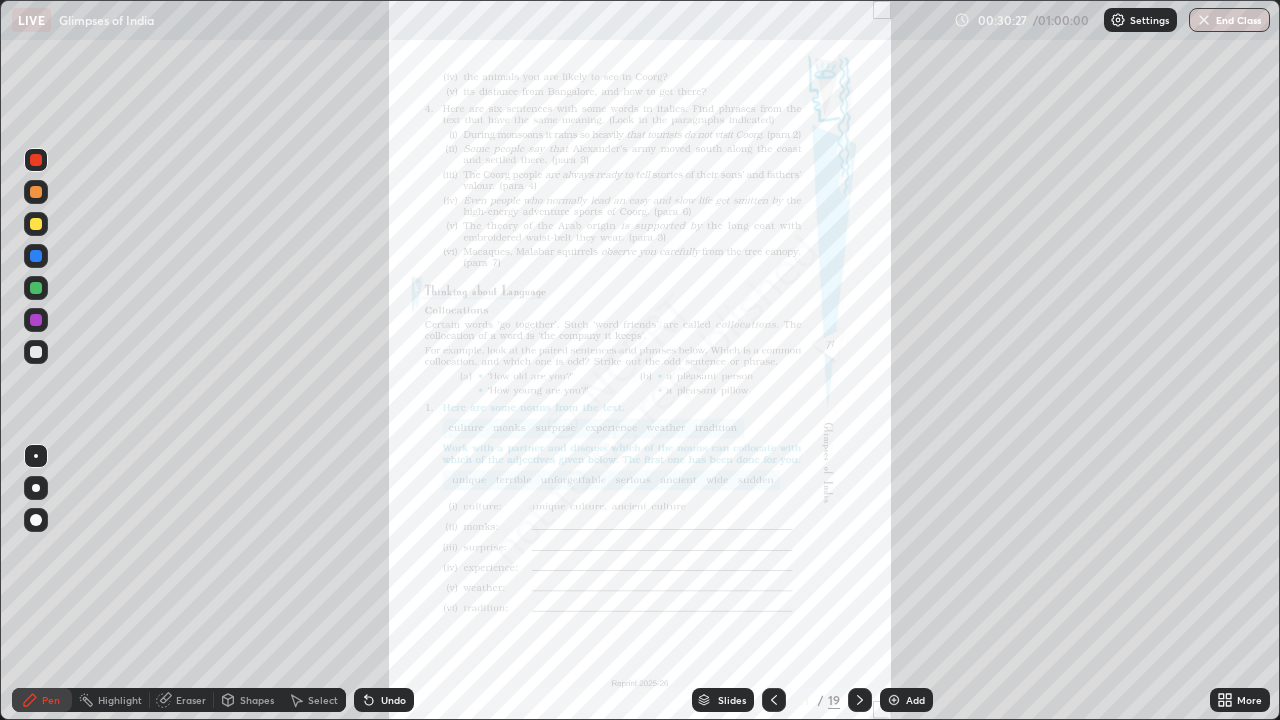 click 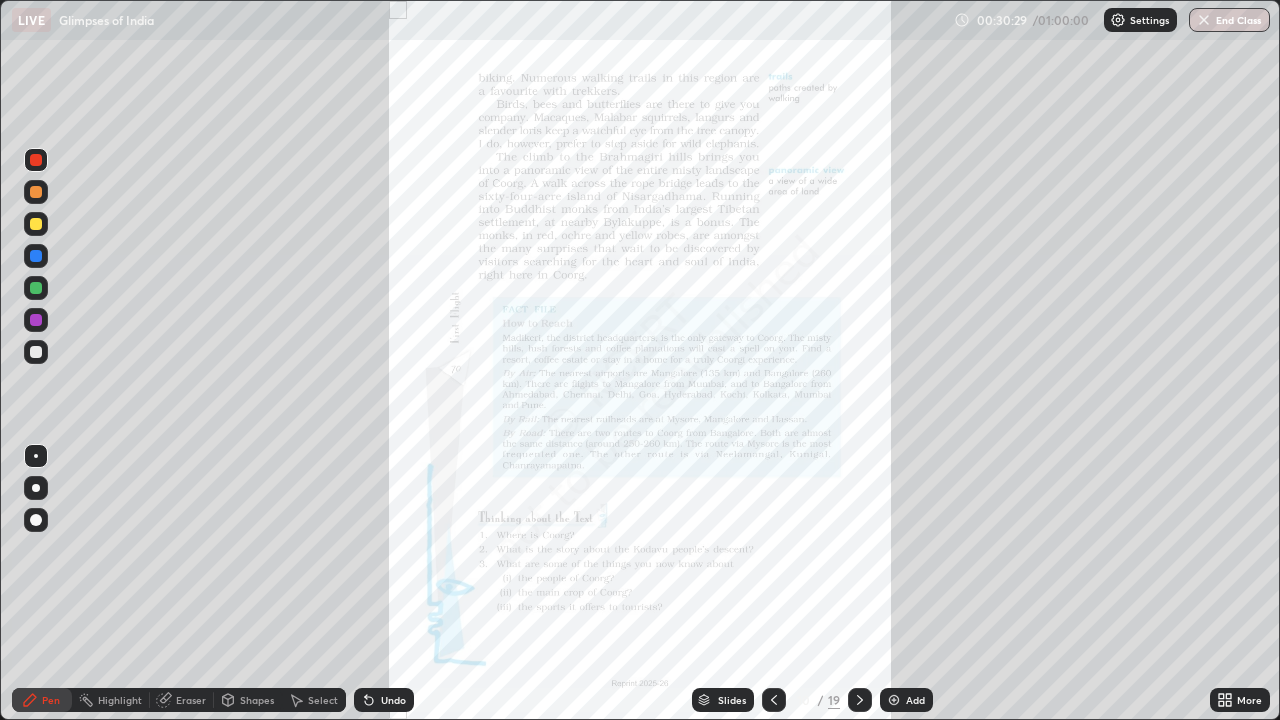 click on "More" at bounding box center [1249, 700] 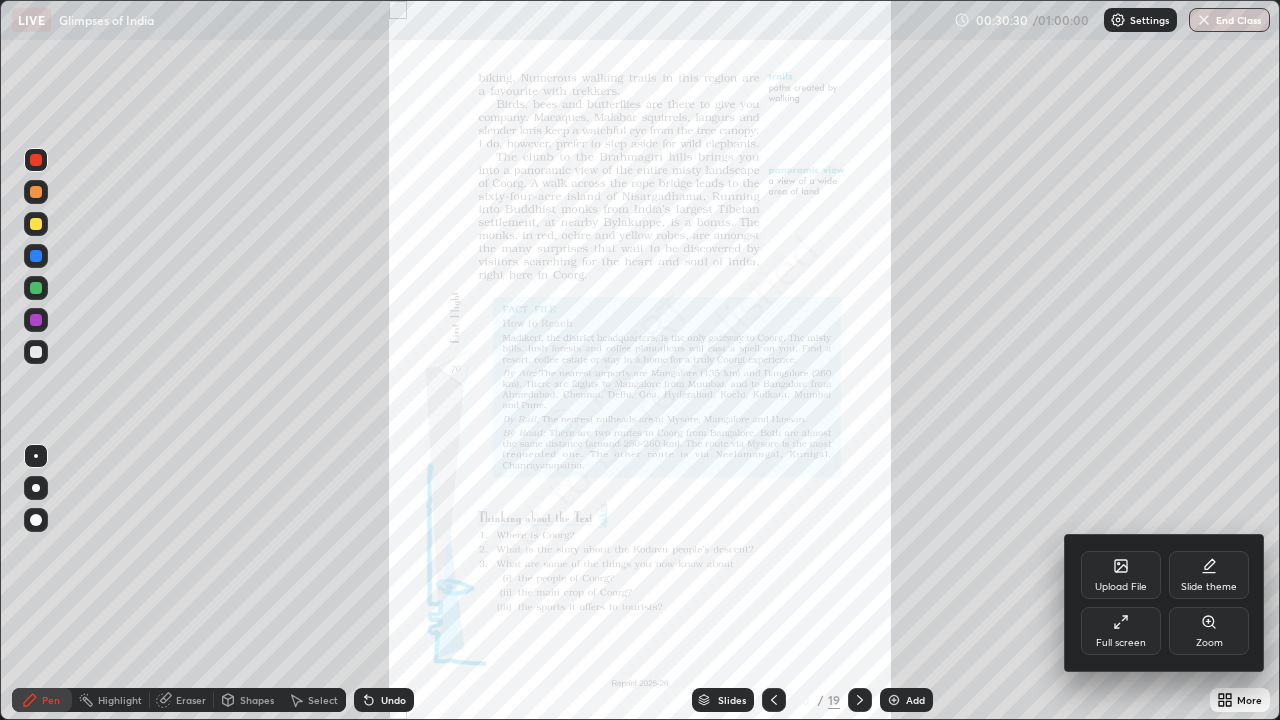 click on "Zoom" at bounding box center [1209, 631] 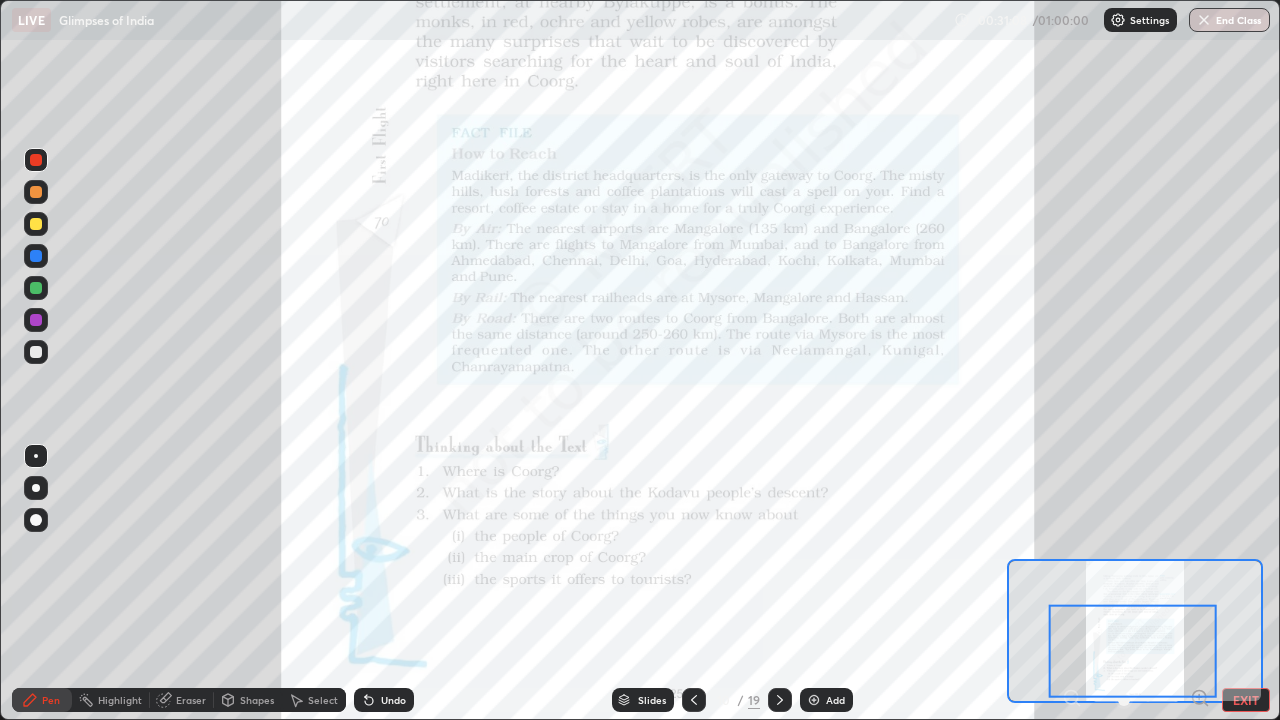 click 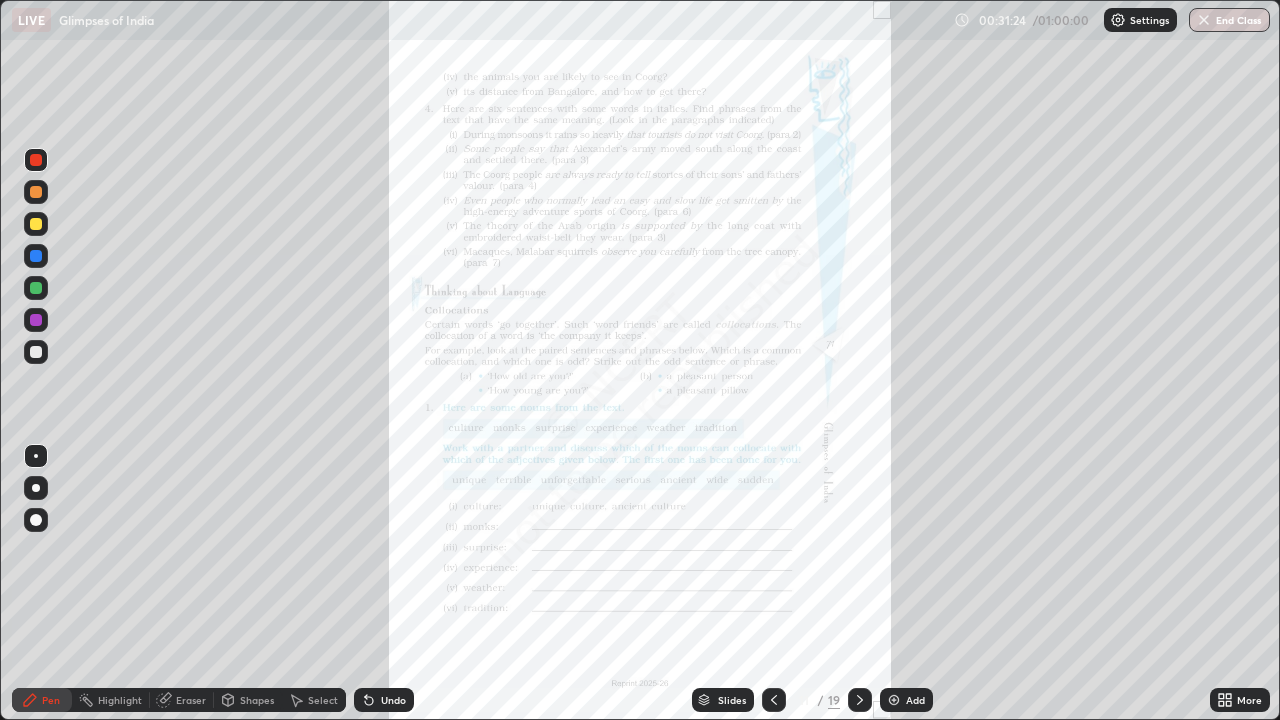 click 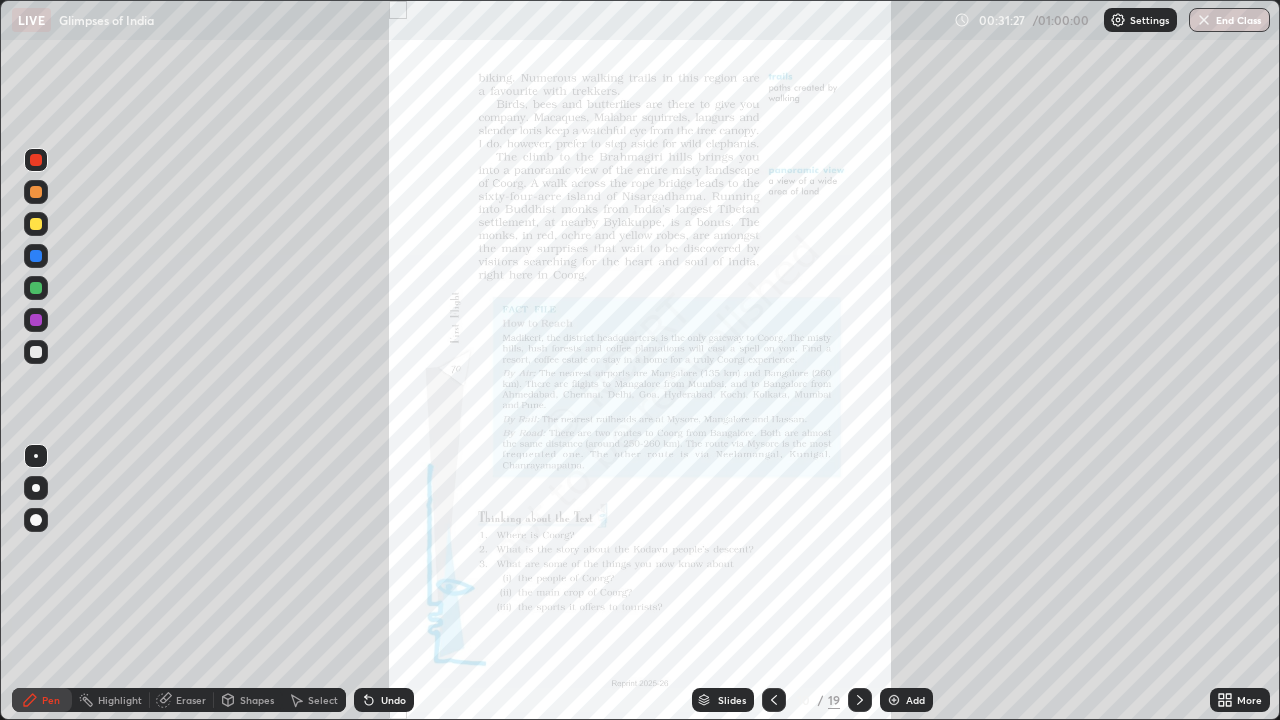 click 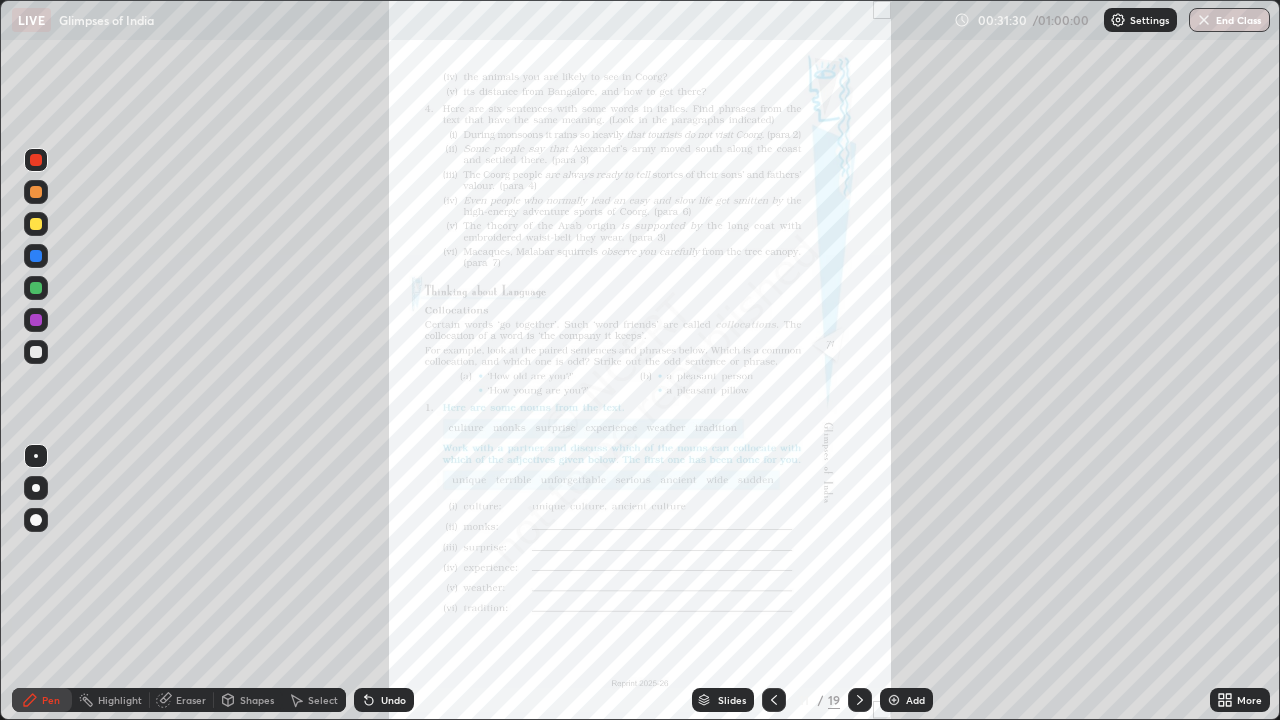click 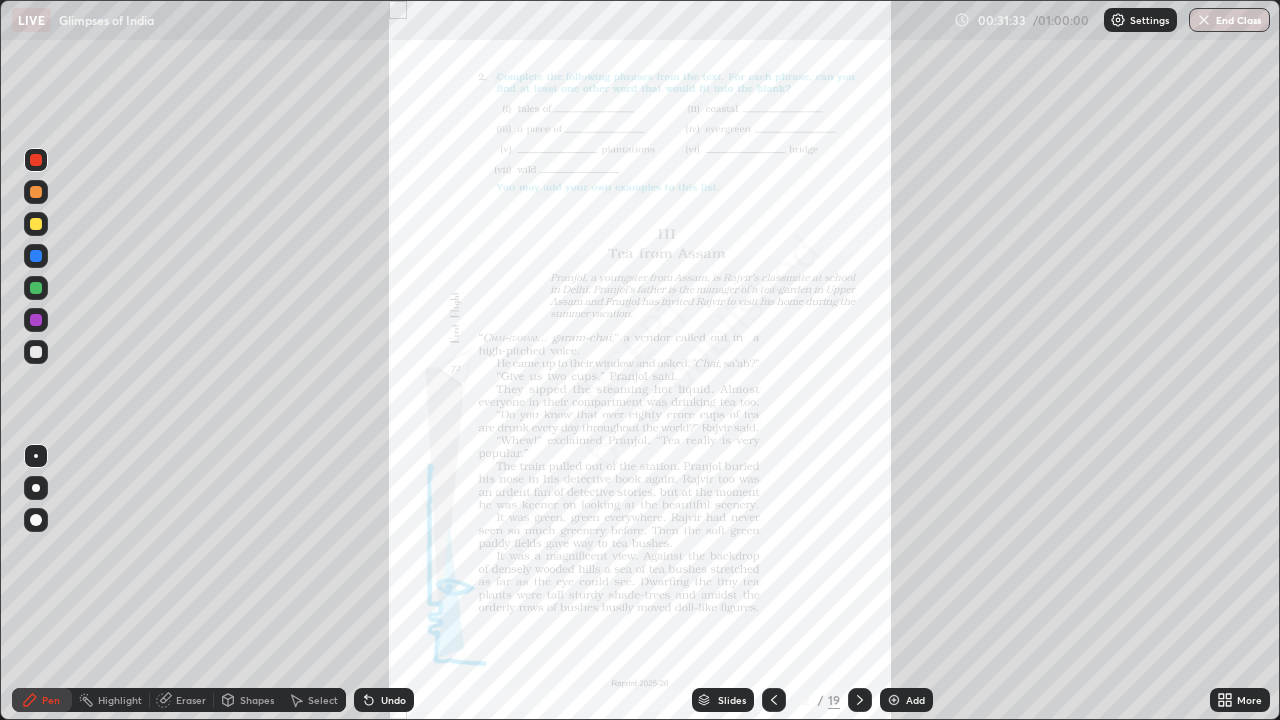 click 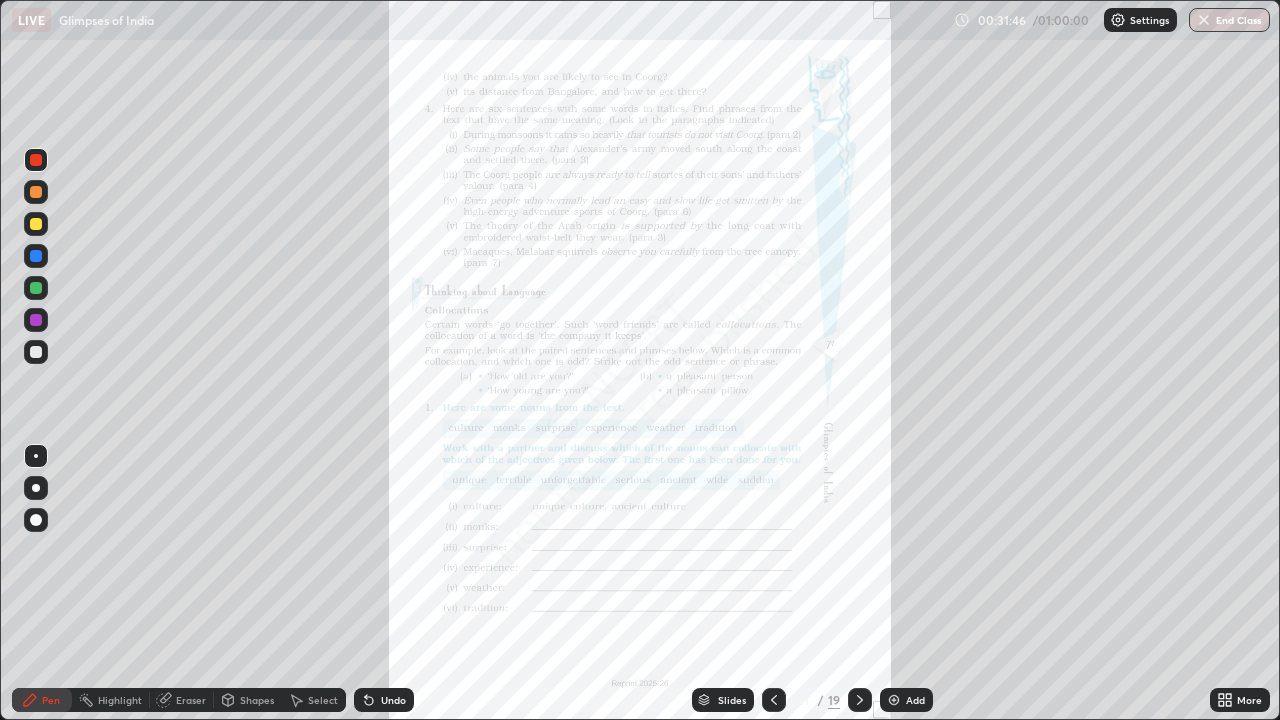 click 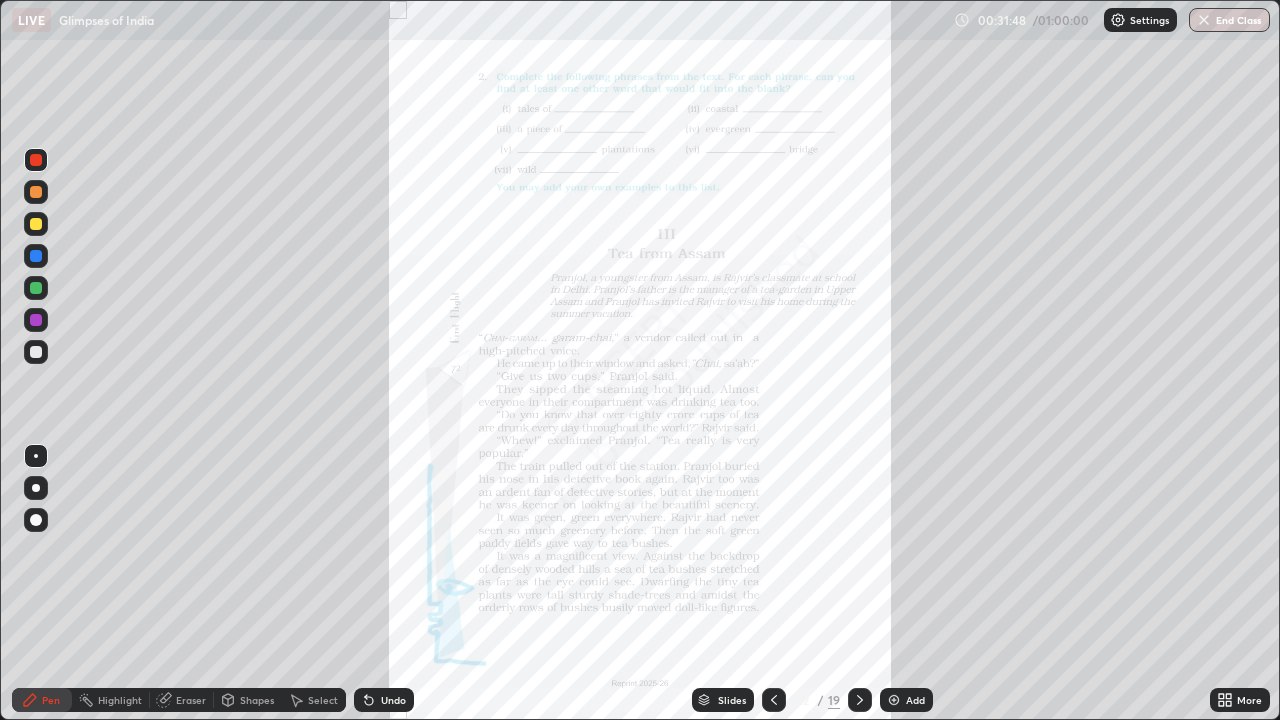 click on "More" at bounding box center [1249, 700] 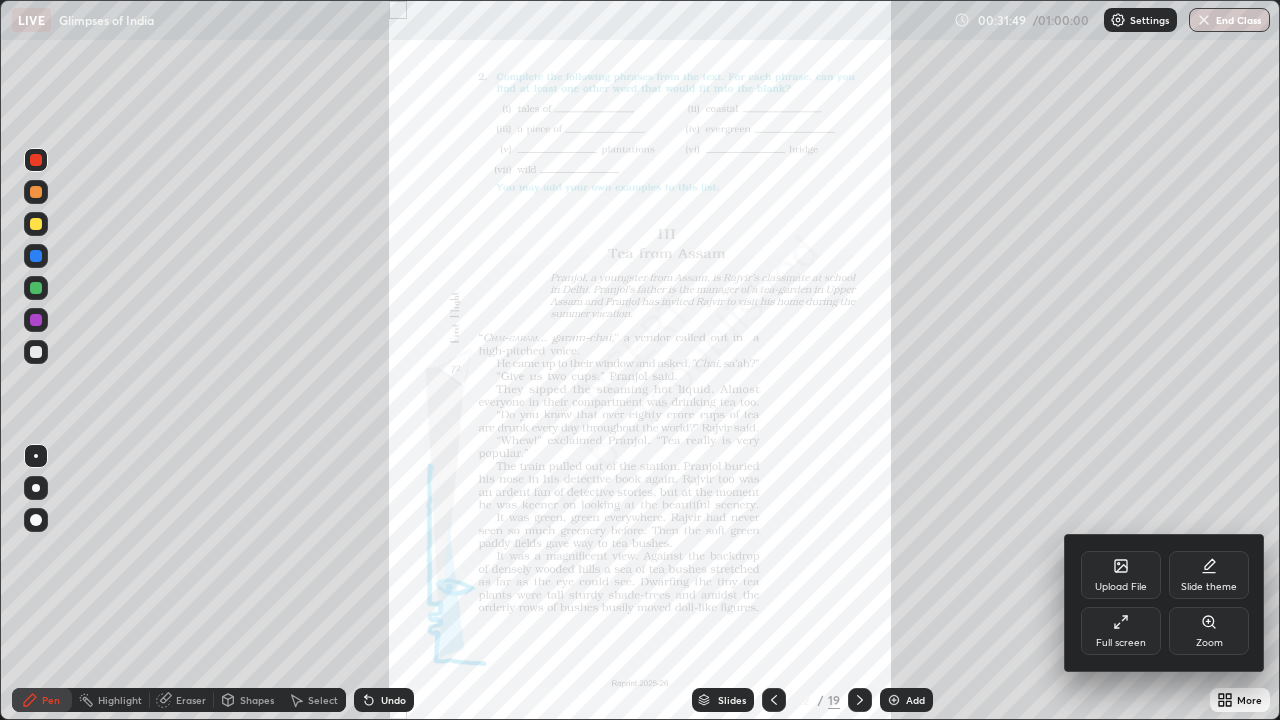 click 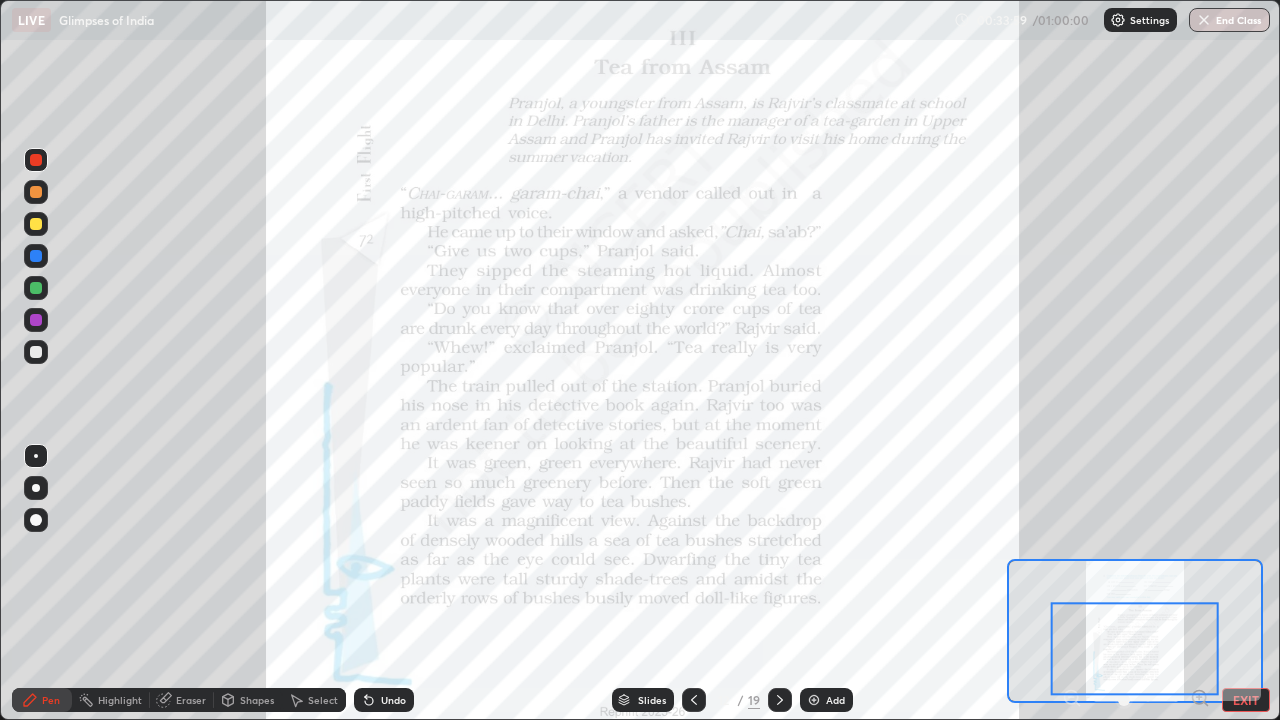 click 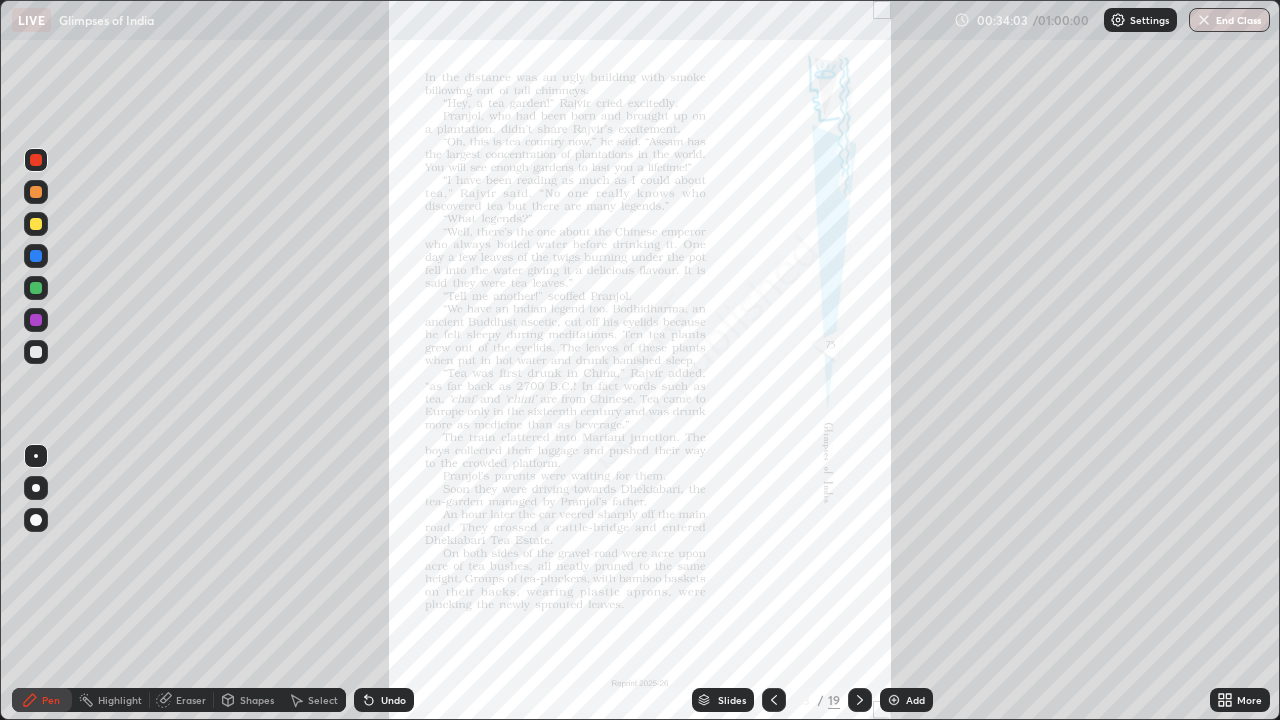 click on "More" at bounding box center [1240, 700] 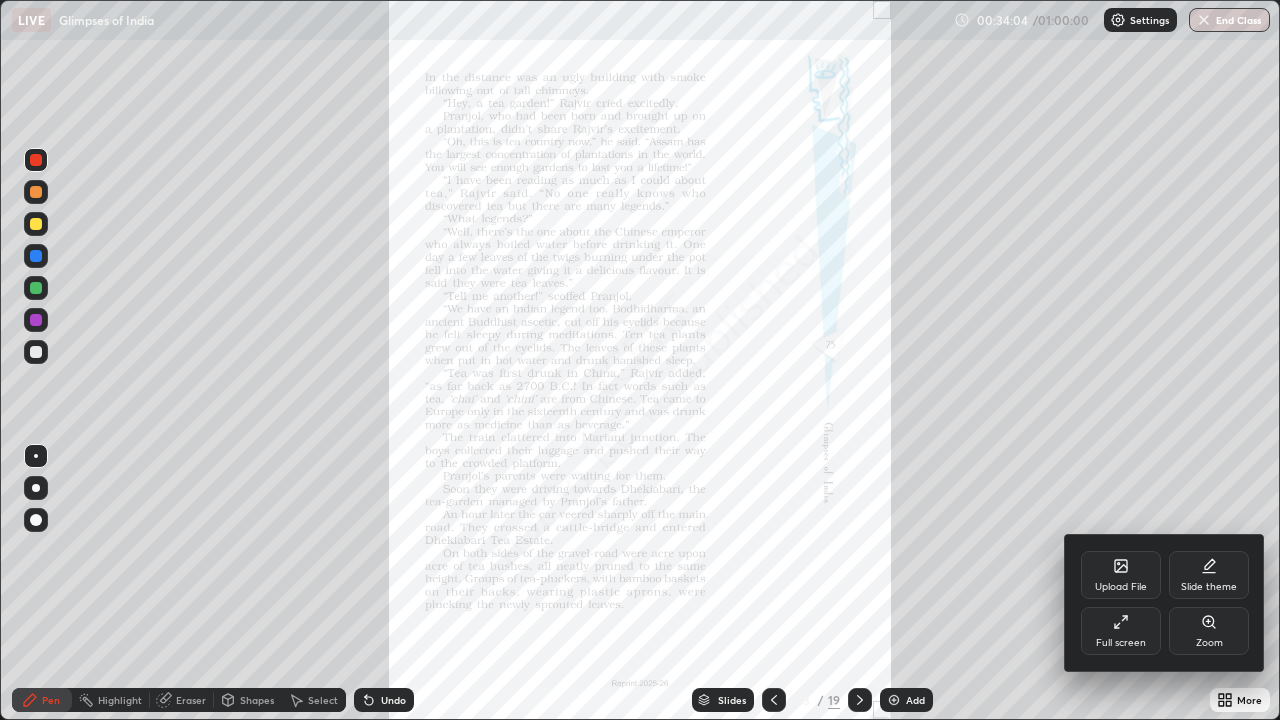 click at bounding box center (640, 360) 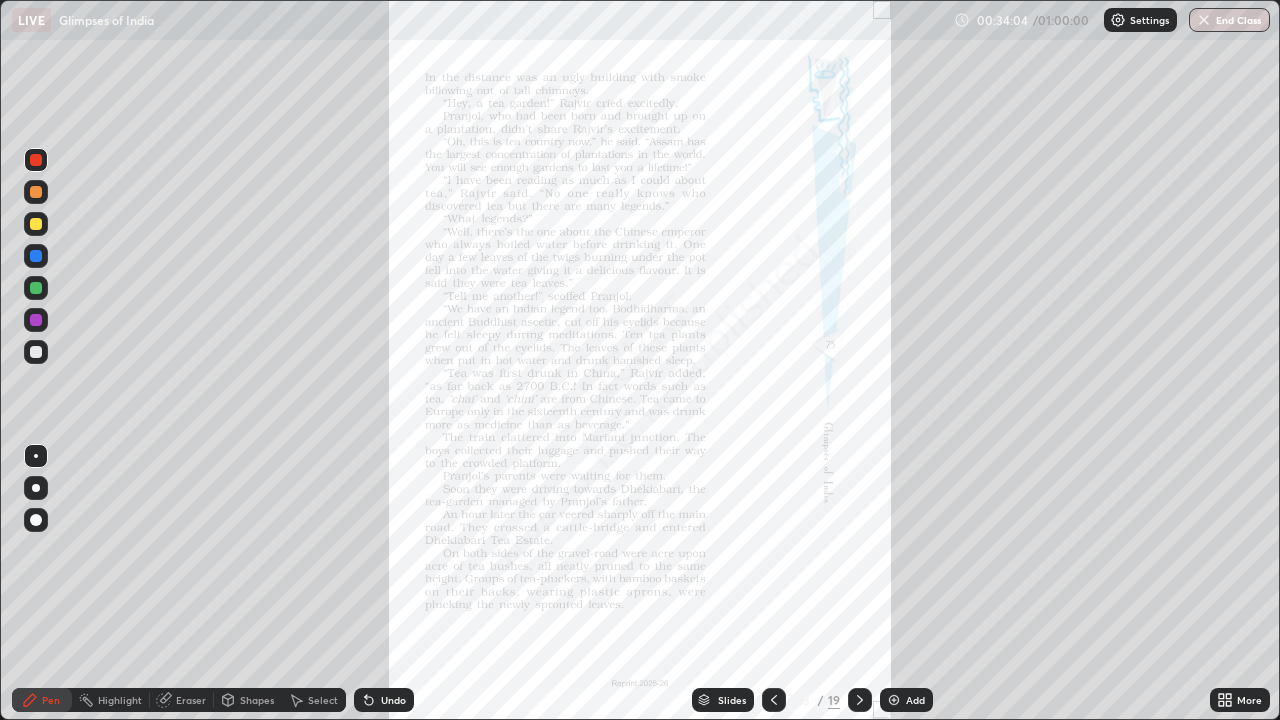 click on "More" at bounding box center (1240, 700) 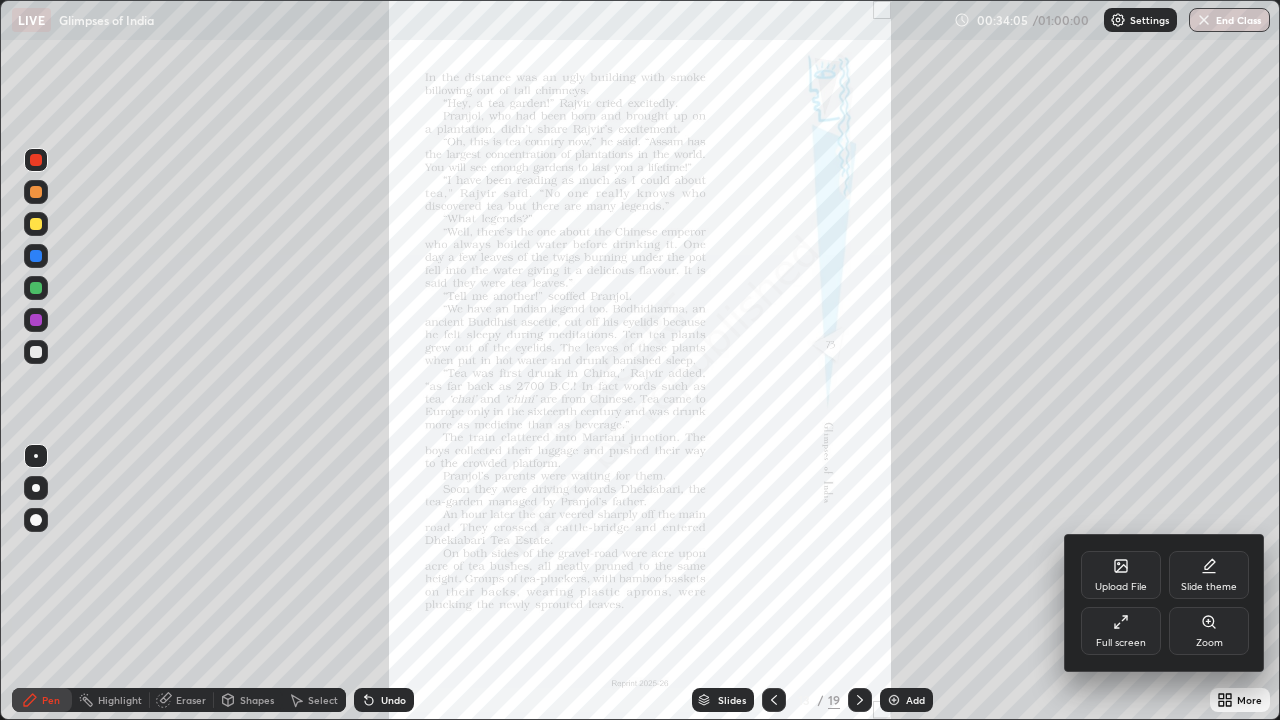 click at bounding box center [640, 360] 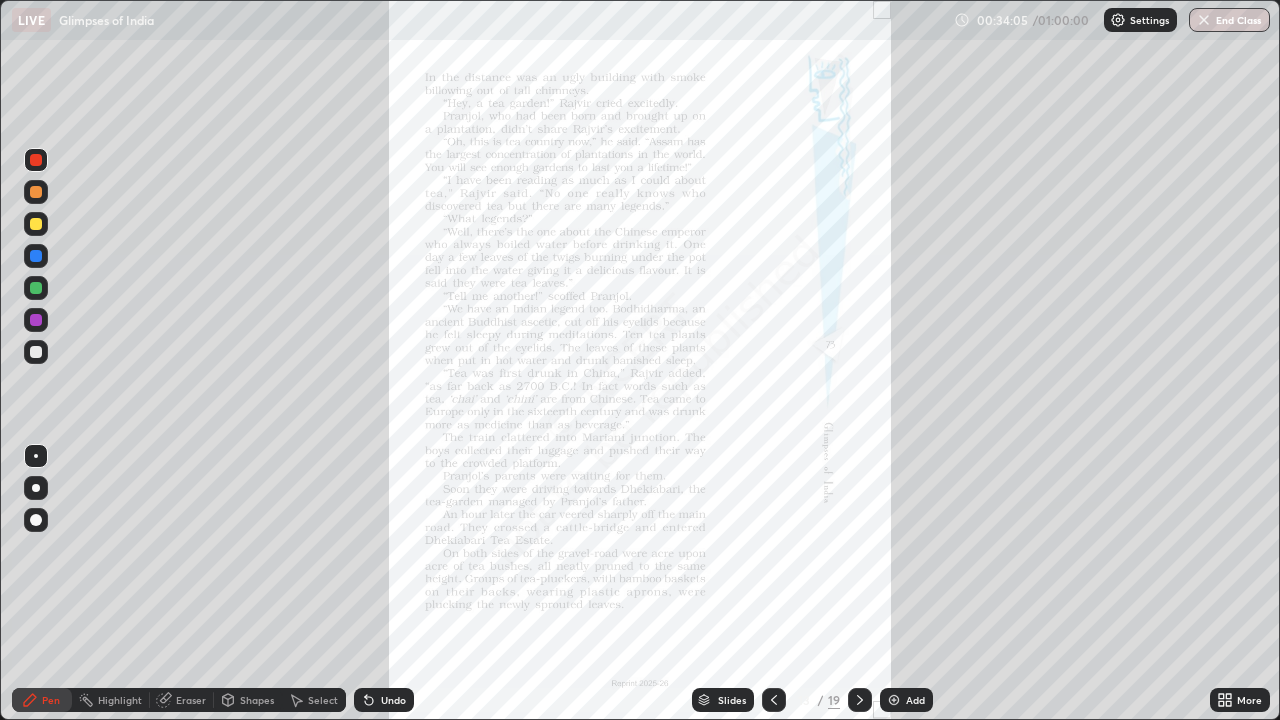 click on "More" at bounding box center (1249, 700) 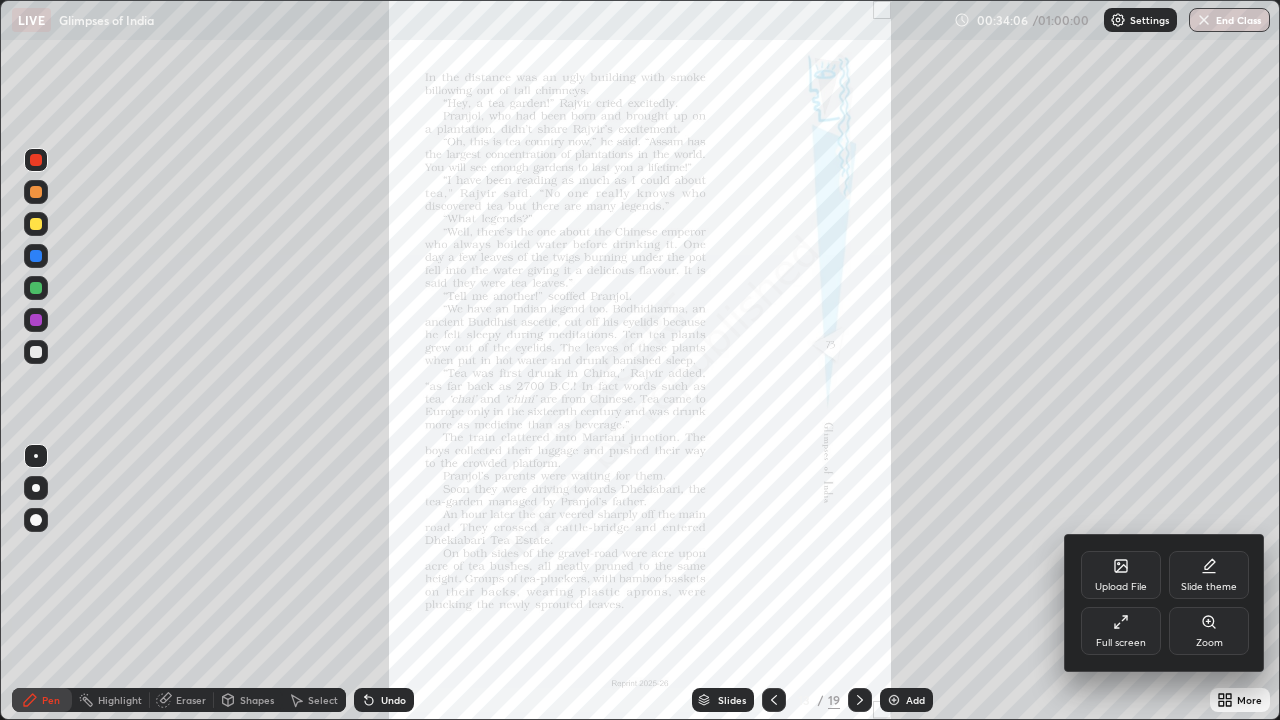 click on "Zoom" at bounding box center (1209, 631) 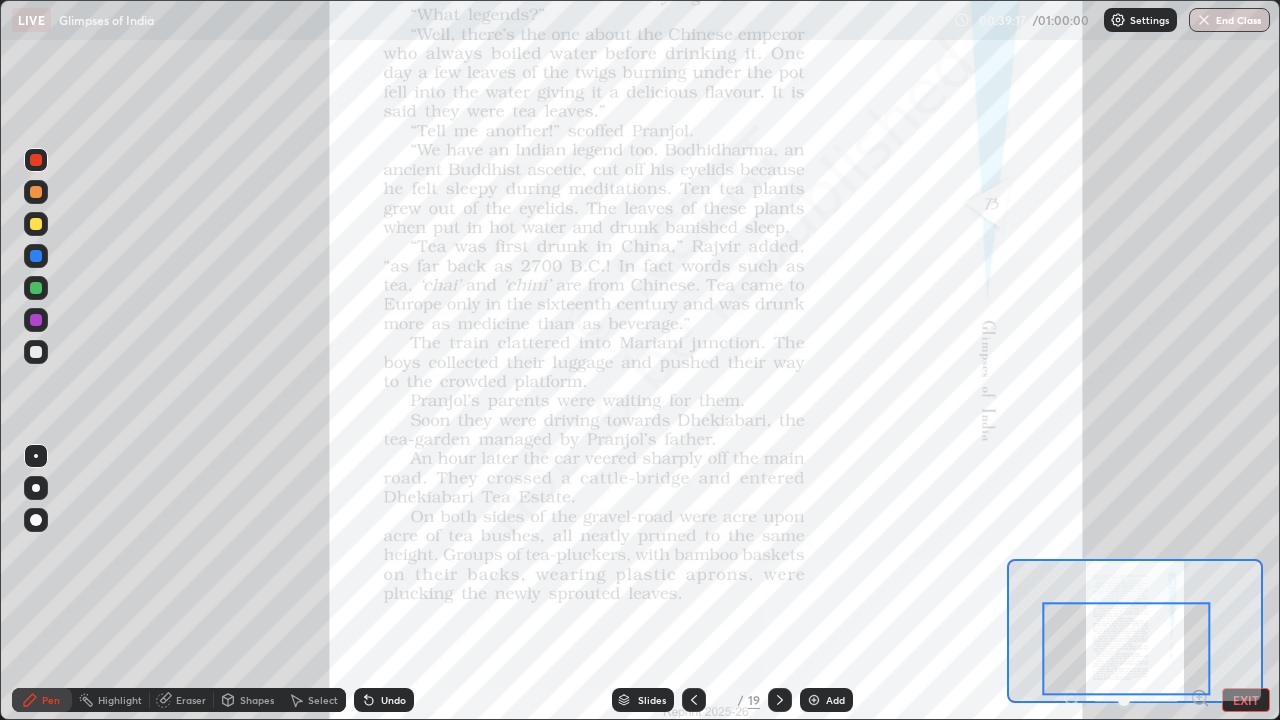 click at bounding box center (780, 700) 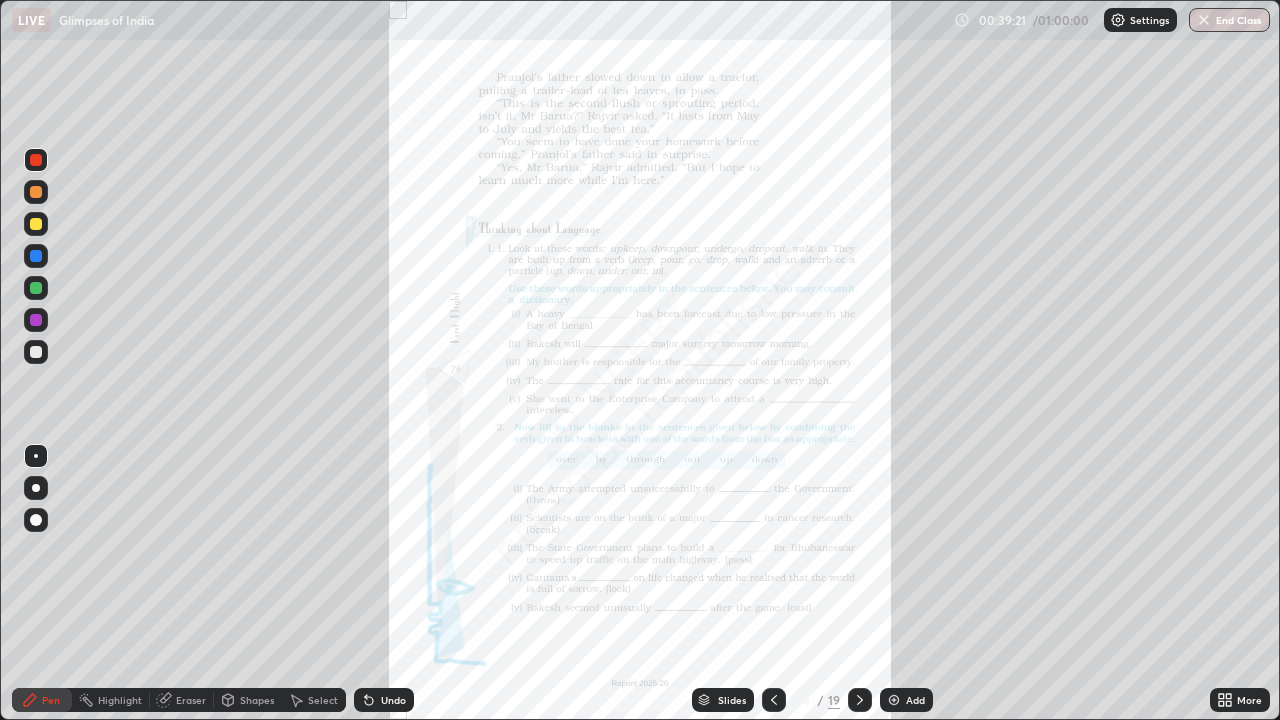 click 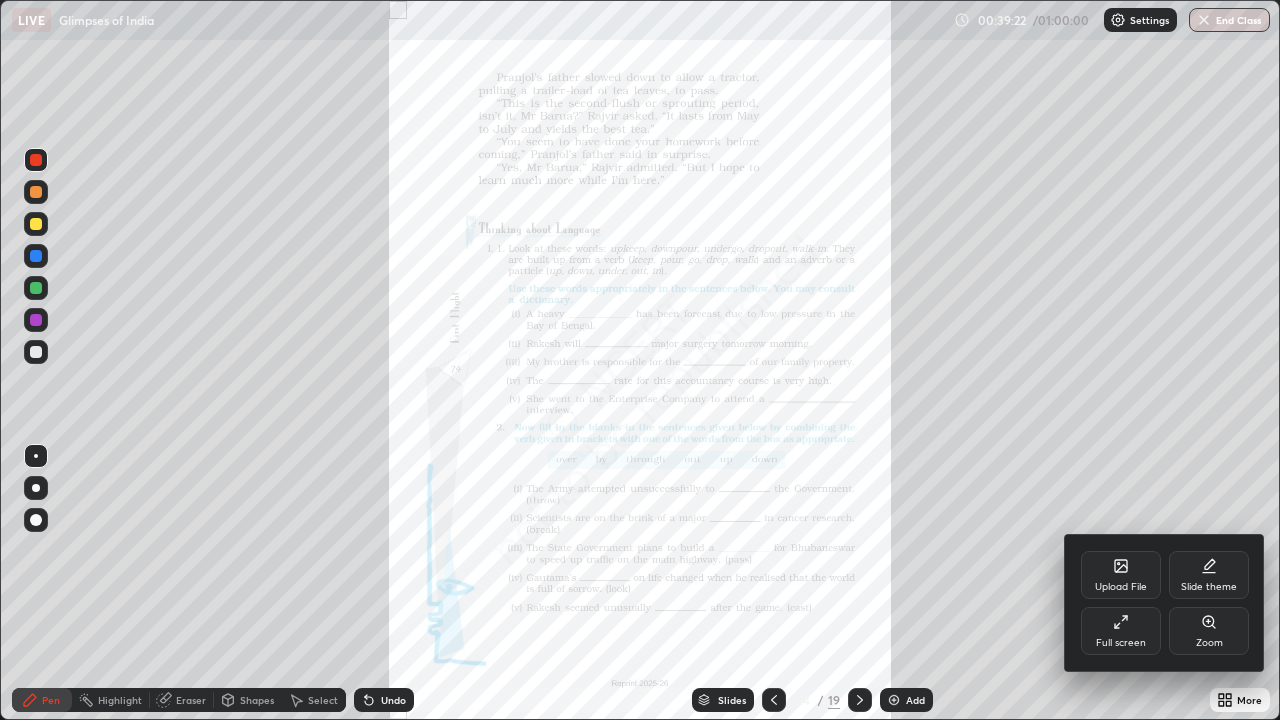 click on "Zoom" at bounding box center (1209, 643) 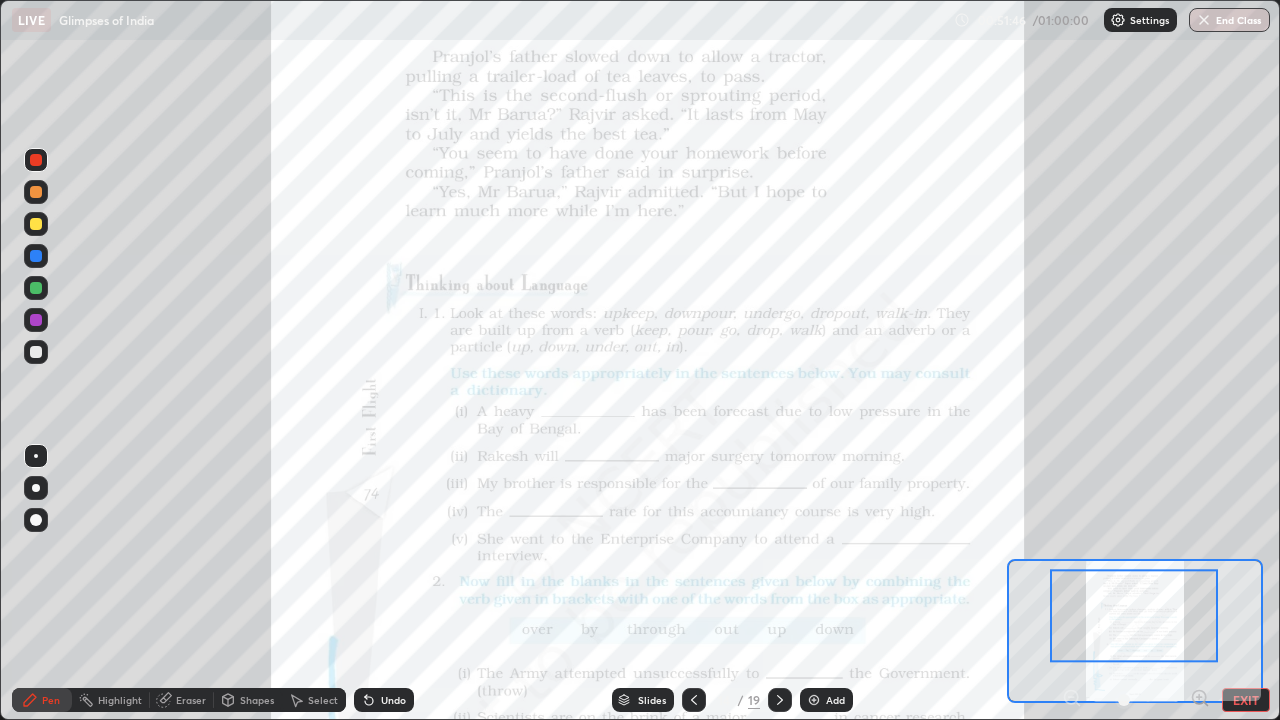 click on "EXIT" at bounding box center [1246, 700] 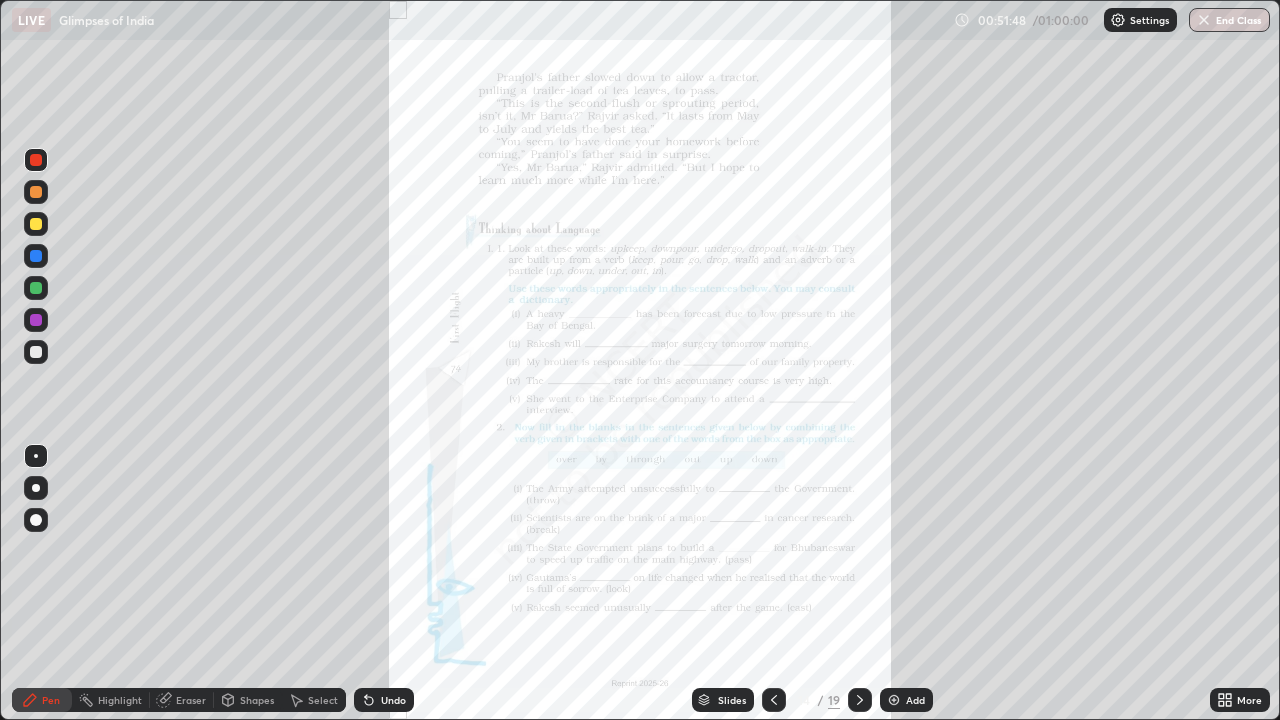 click on "End Class" at bounding box center (1229, 20) 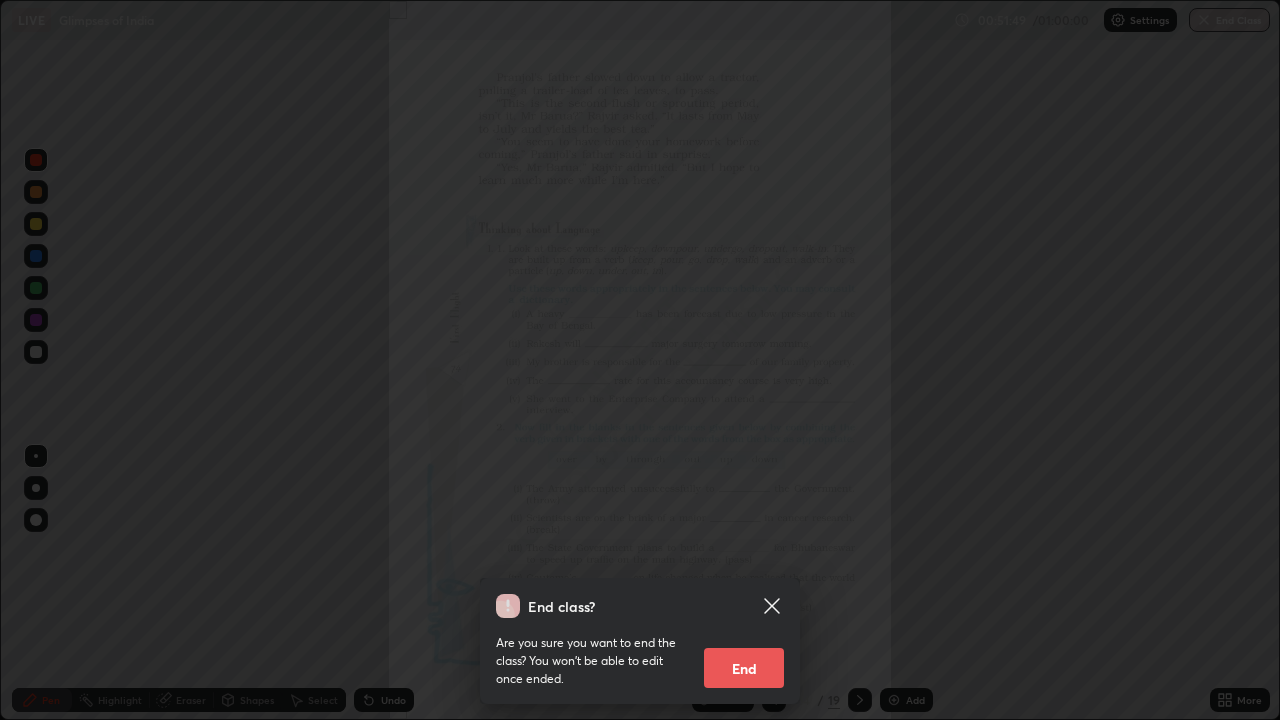 click on "End" at bounding box center [744, 668] 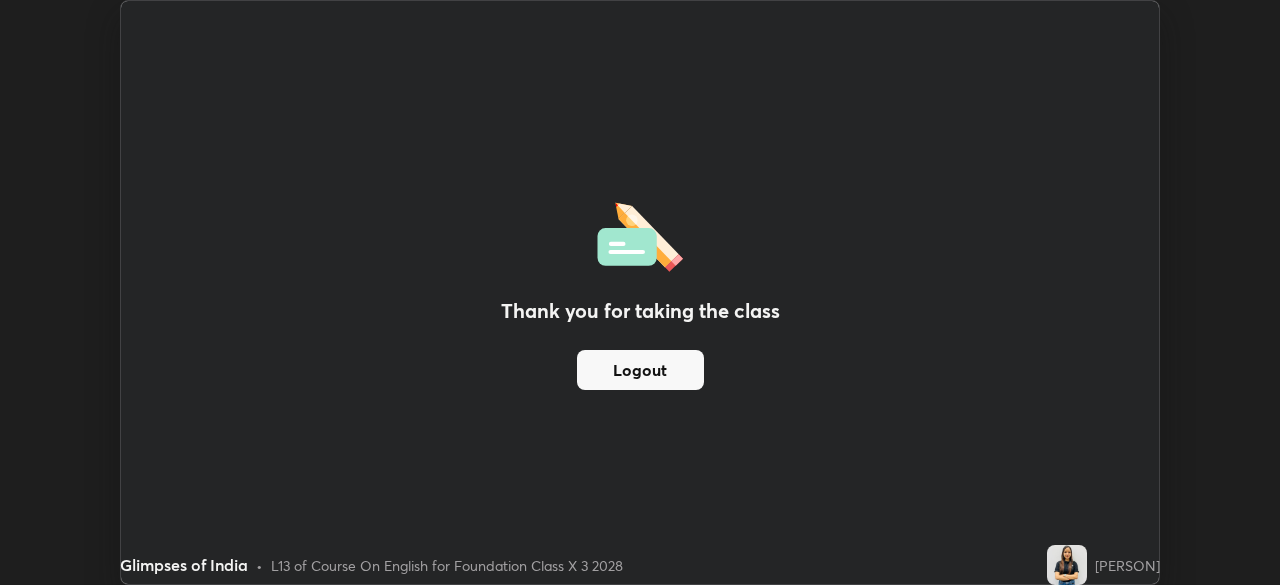 scroll, scrollTop: 585, scrollLeft: 1280, axis: both 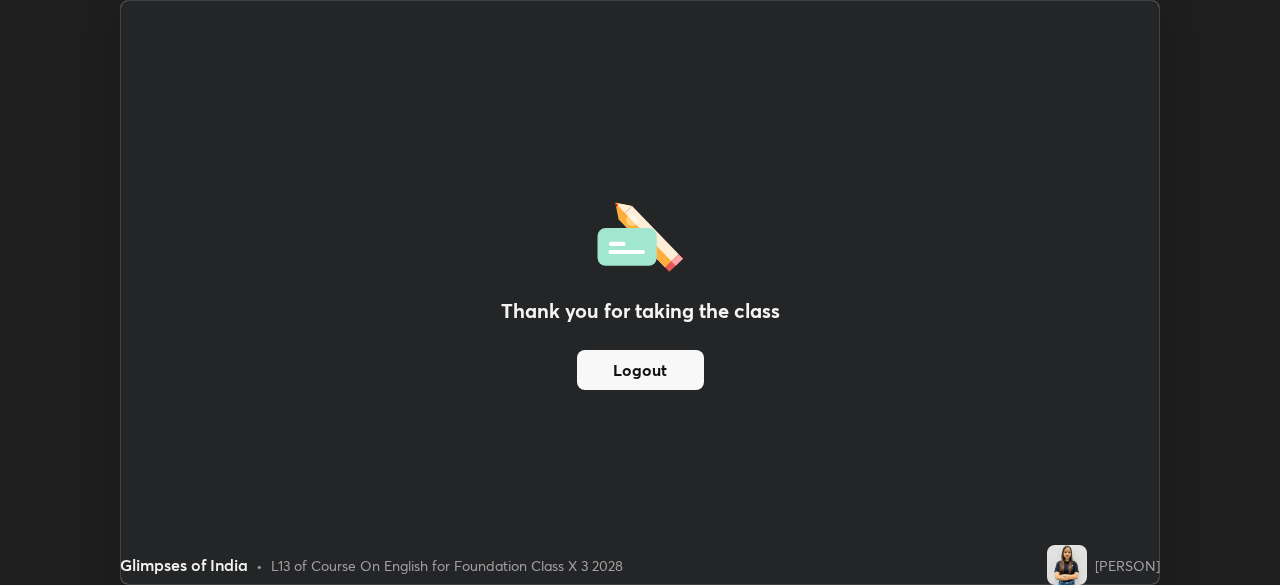 click on "Thank you for taking the class Logout Setting up your live class" at bounding box center [640, 292] 